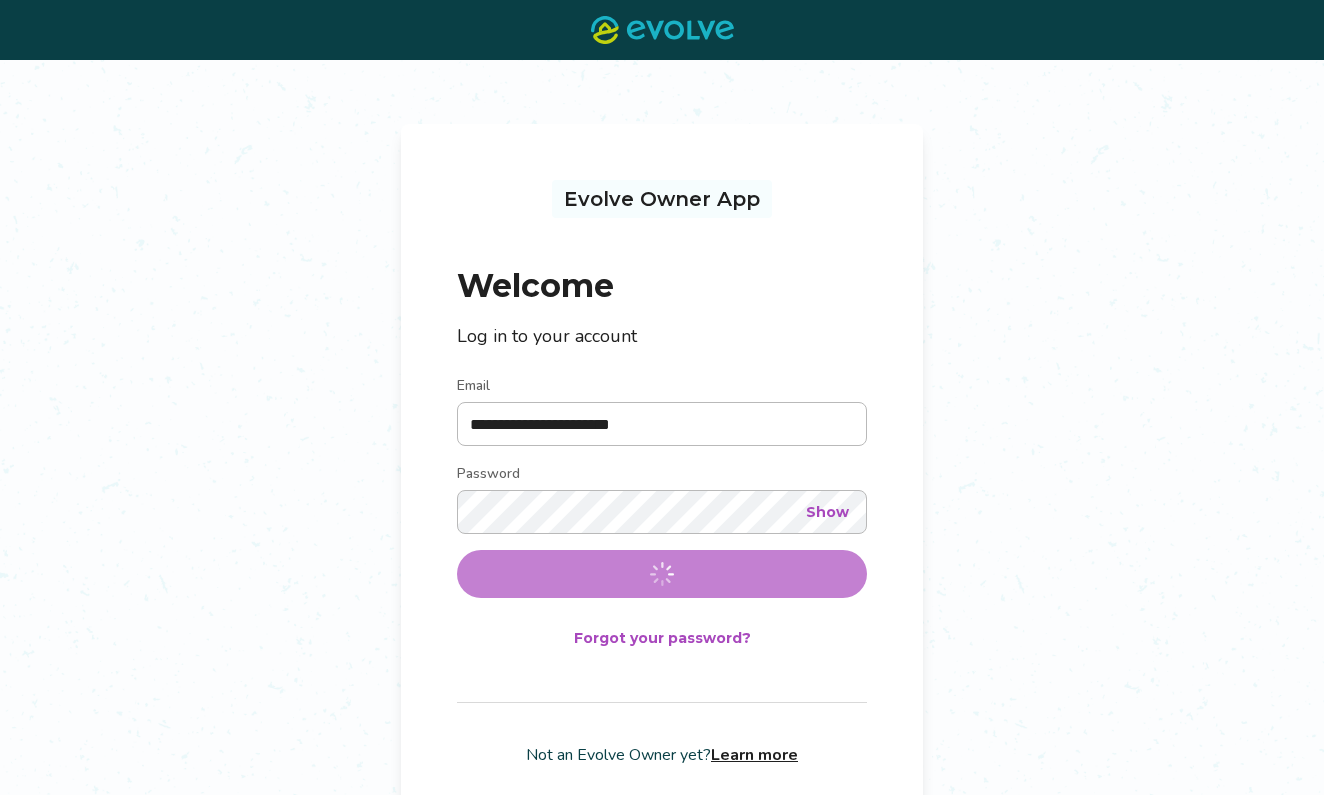 scroll, scrollTop: 0, scrollLeft: 0, axis: both 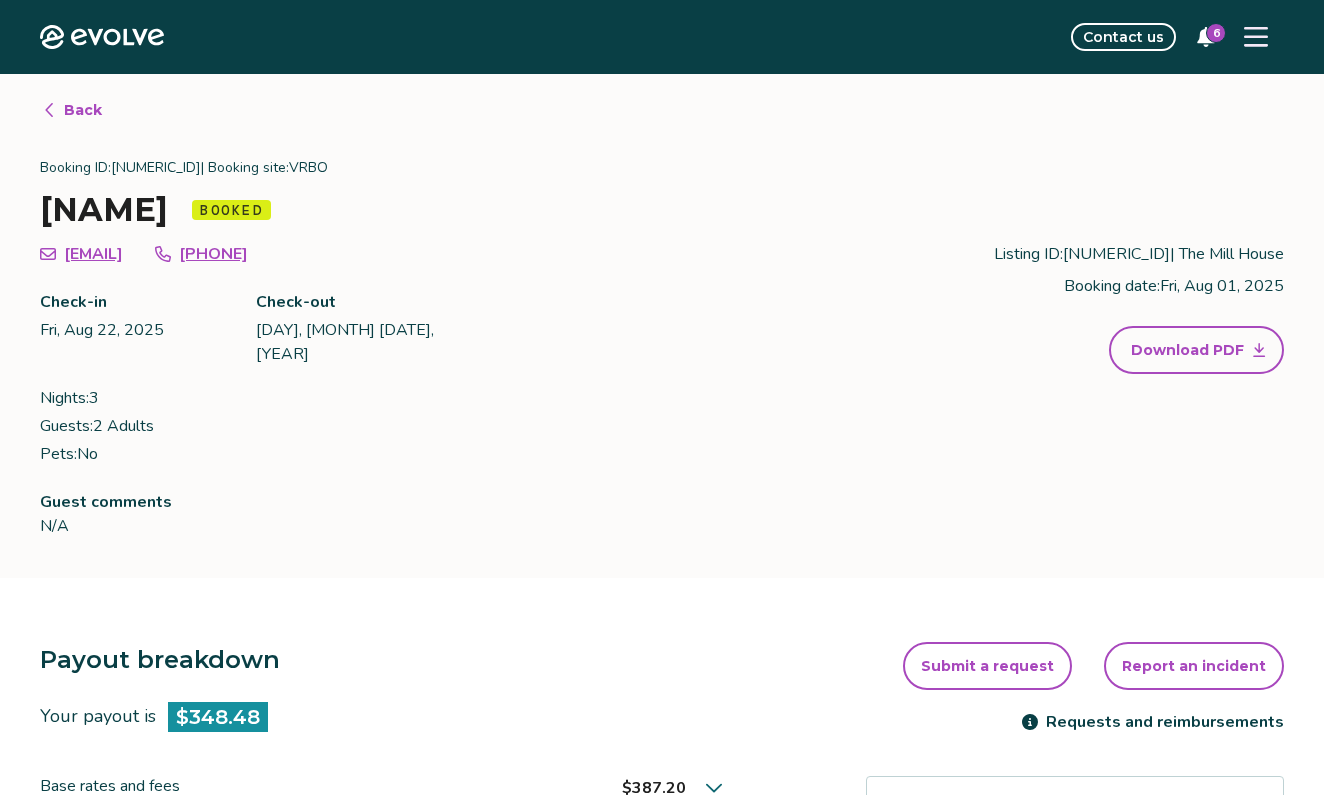 click 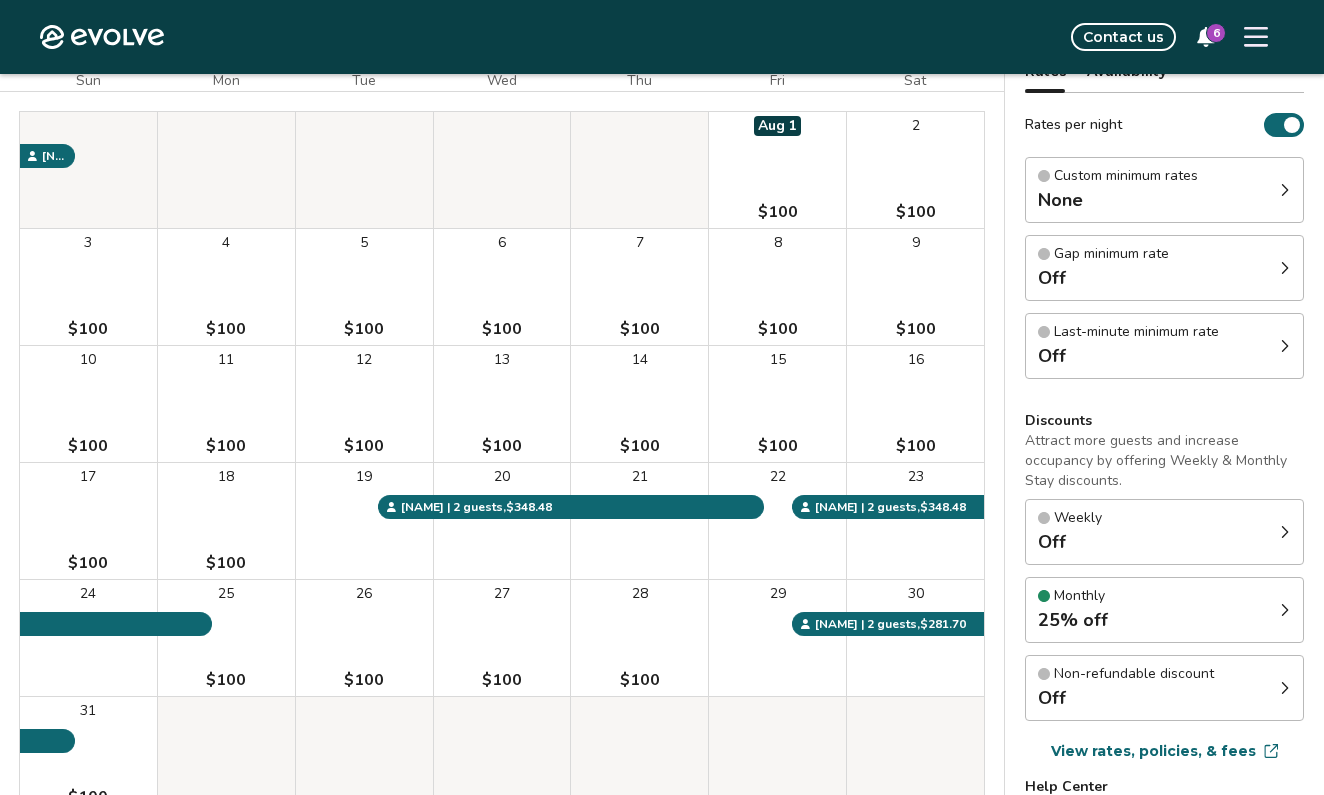 scroll, scrollTop: 191, scrollLeft: 0, axis: vertical 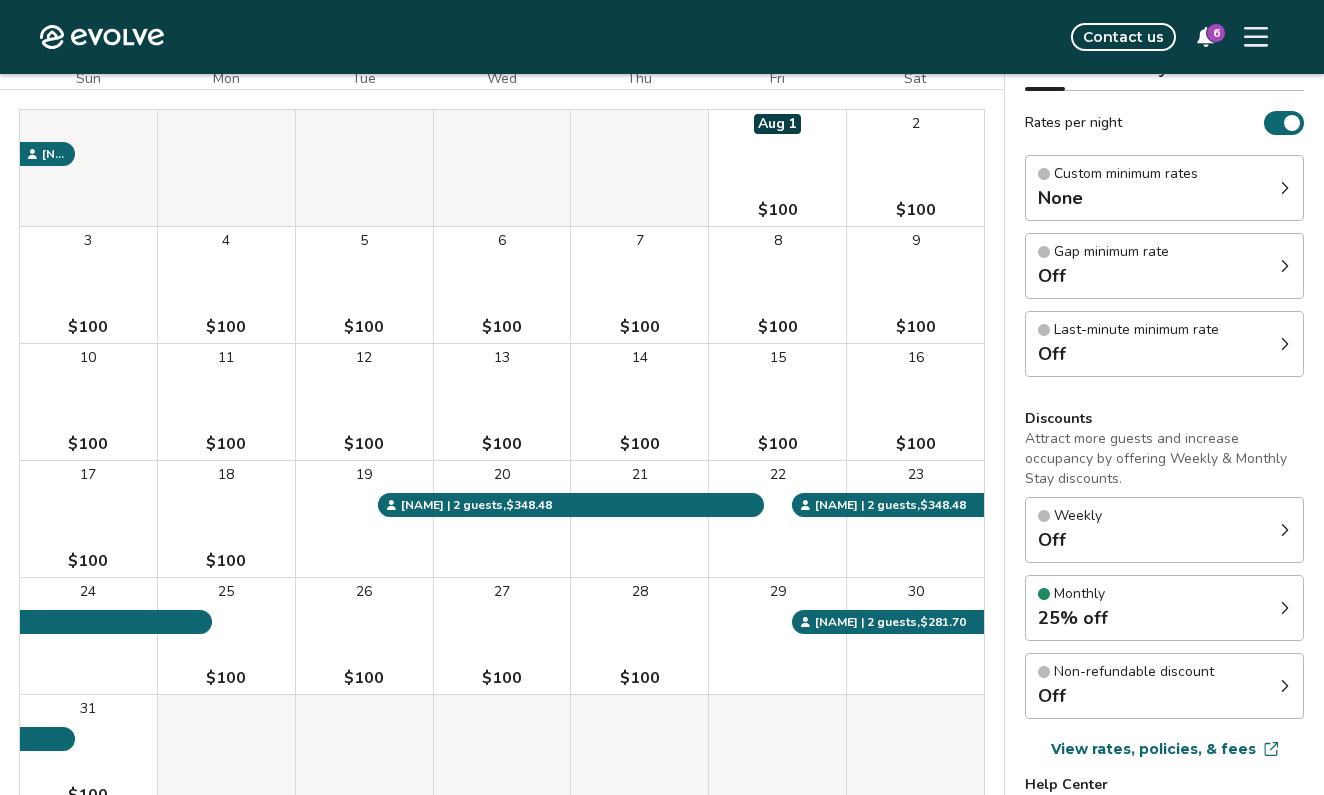 click 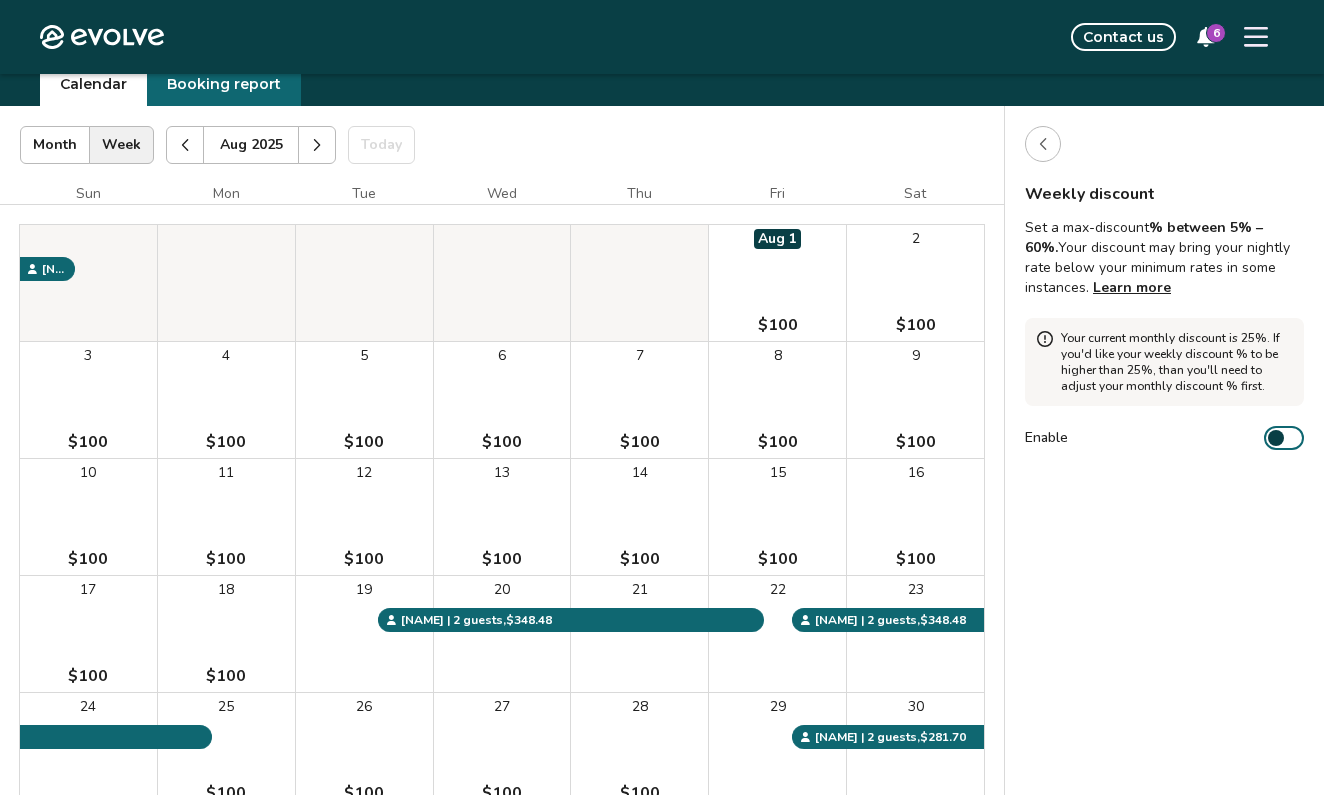scroll, scrollTop: 74, scrollLeft: 0, axis: vertical 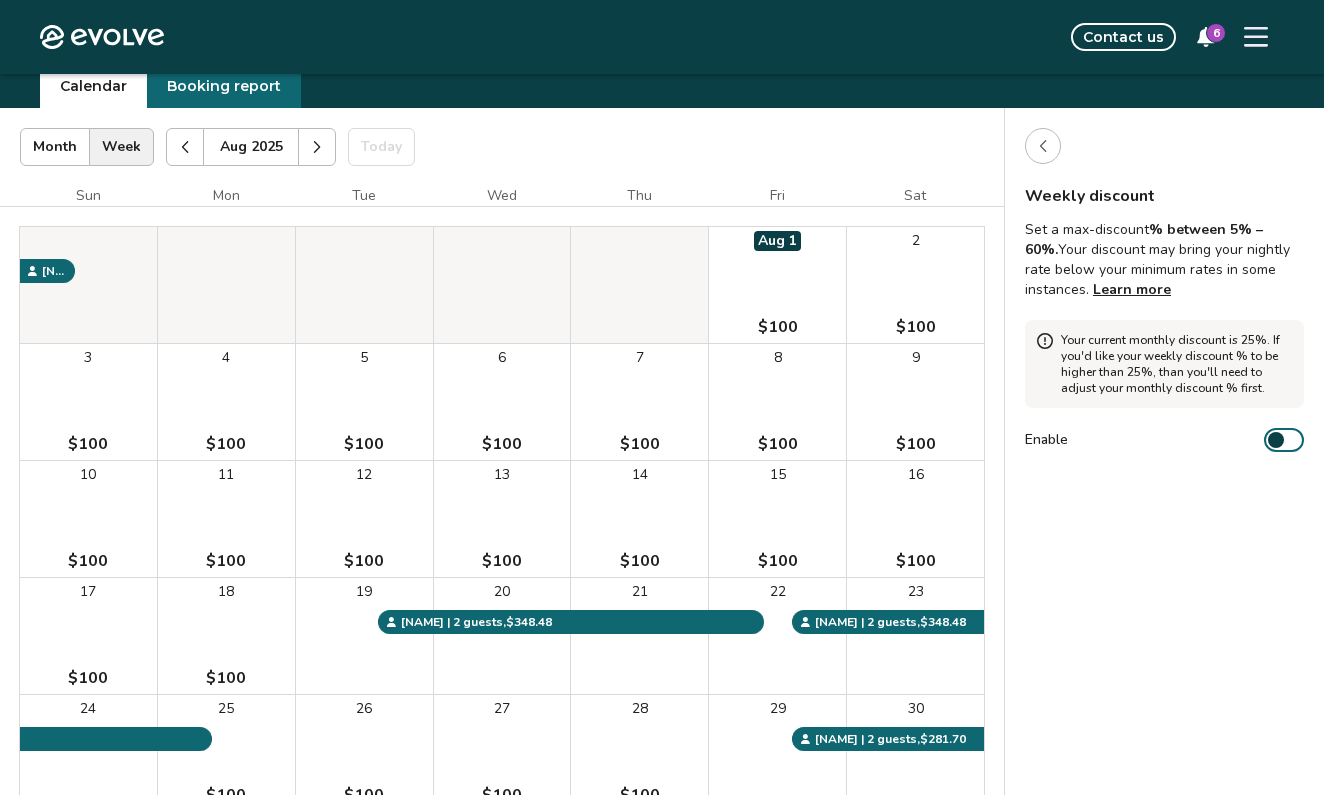 click on "Learn more" at bounding box center (1132, 289) 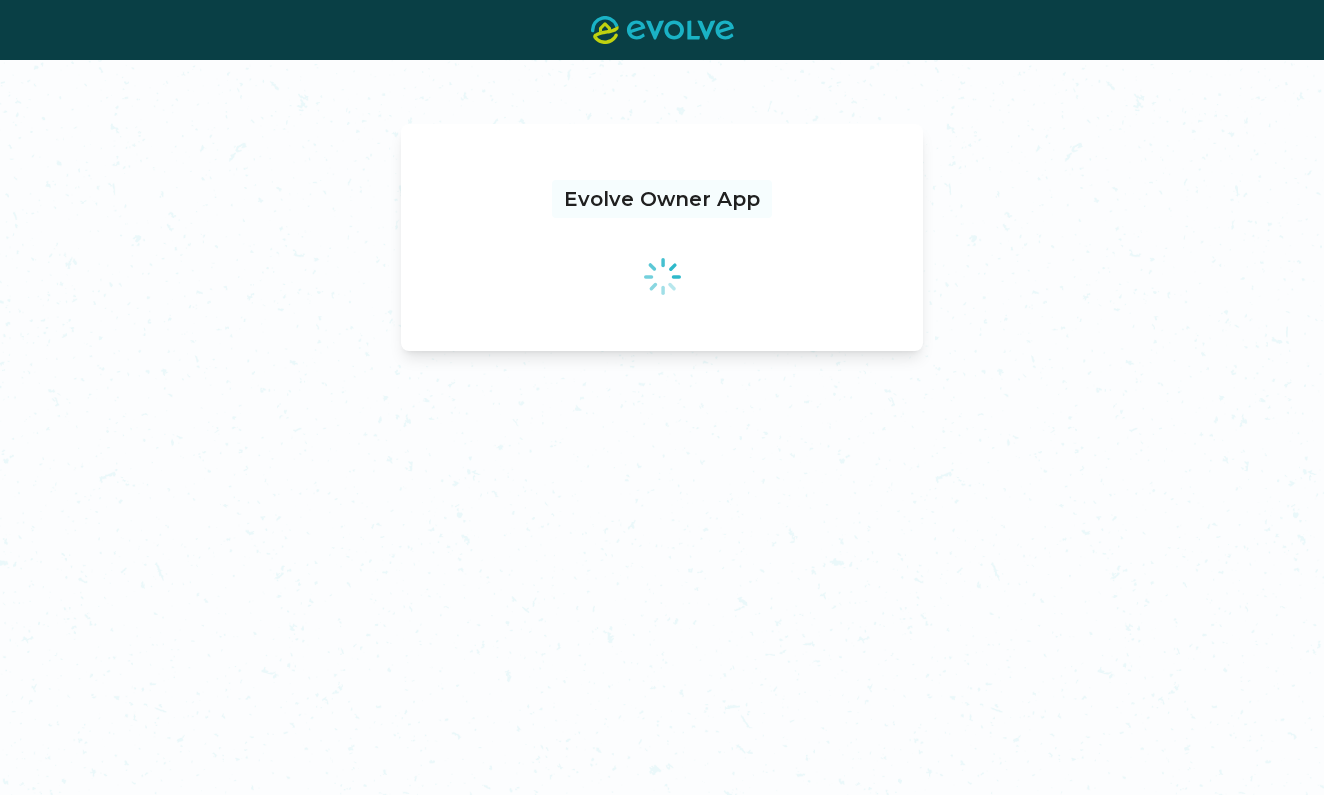 scroll, scrollTop: 0, scrollLeft: 0, axis: both 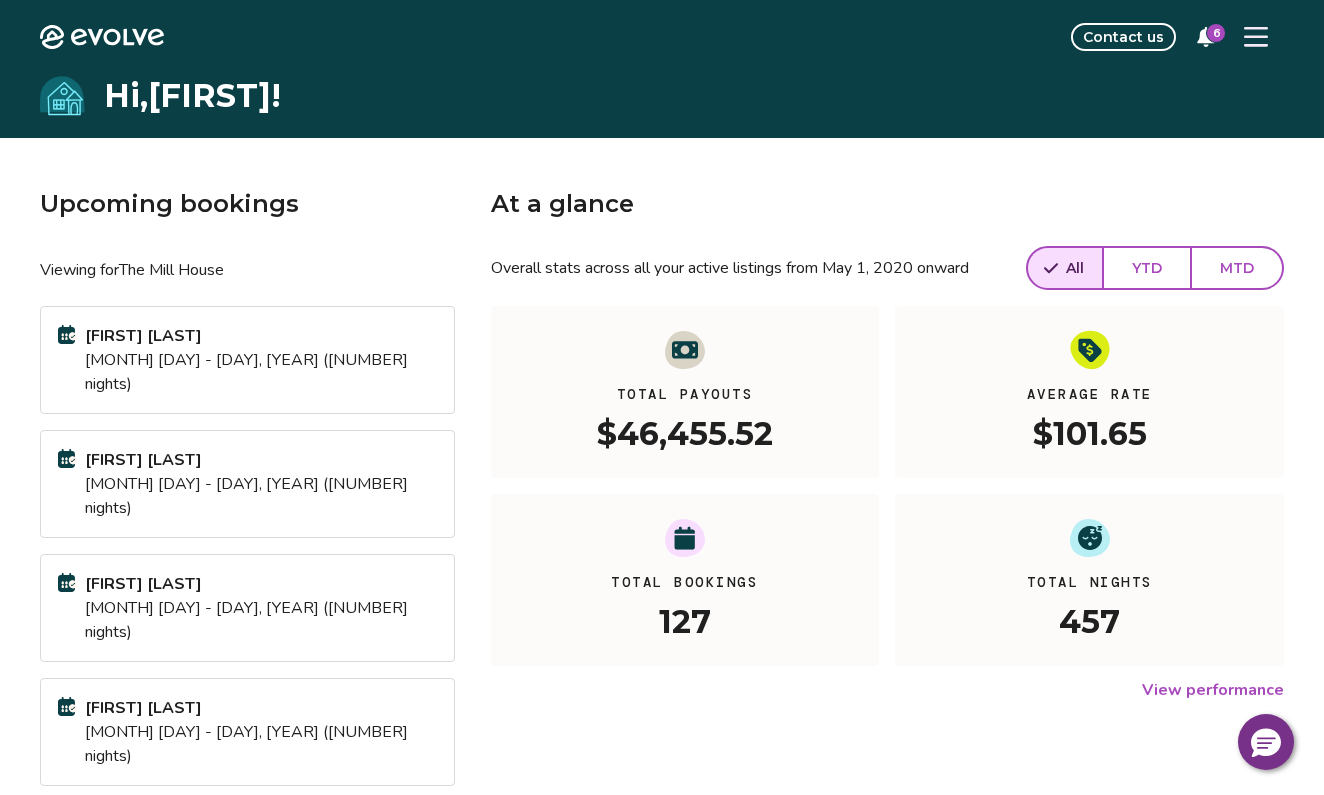 click 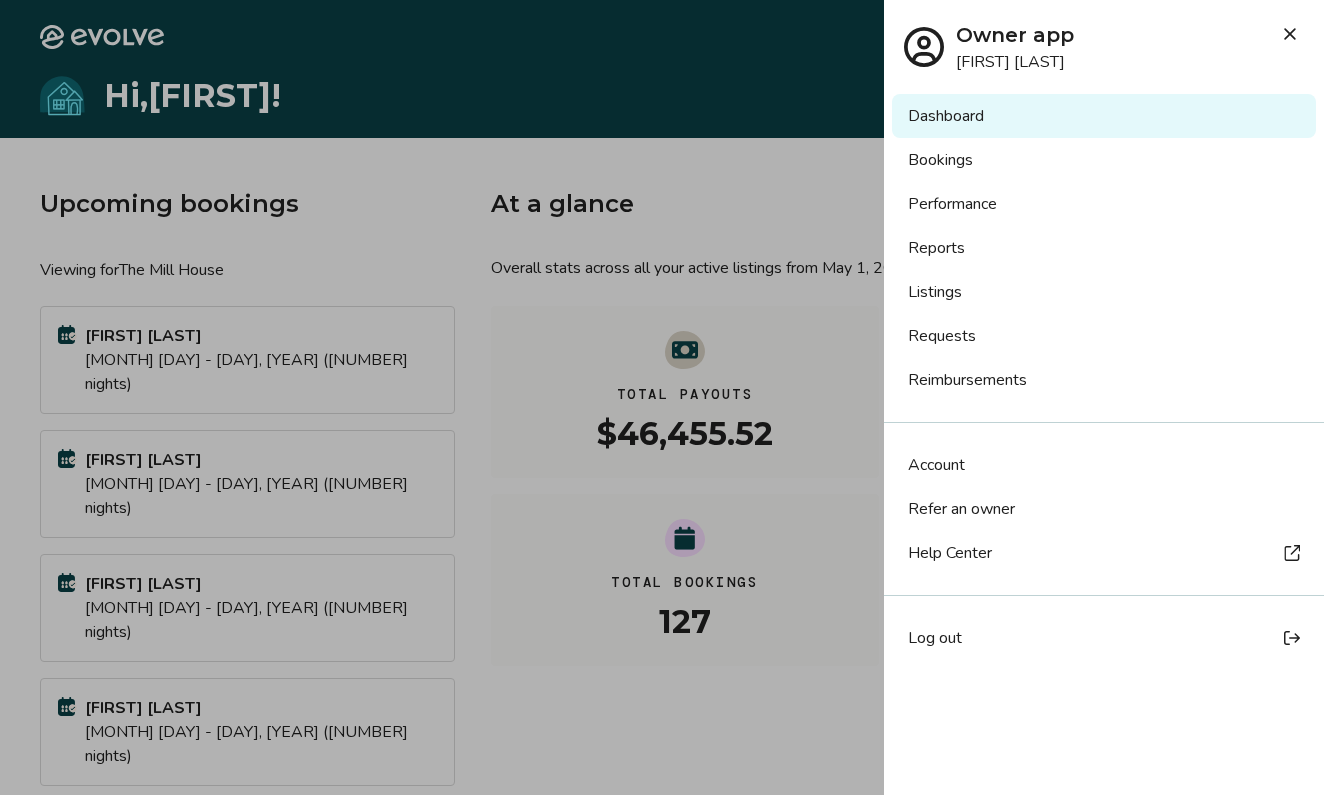 click on "Bookings" at bounding box center [1104, 160] 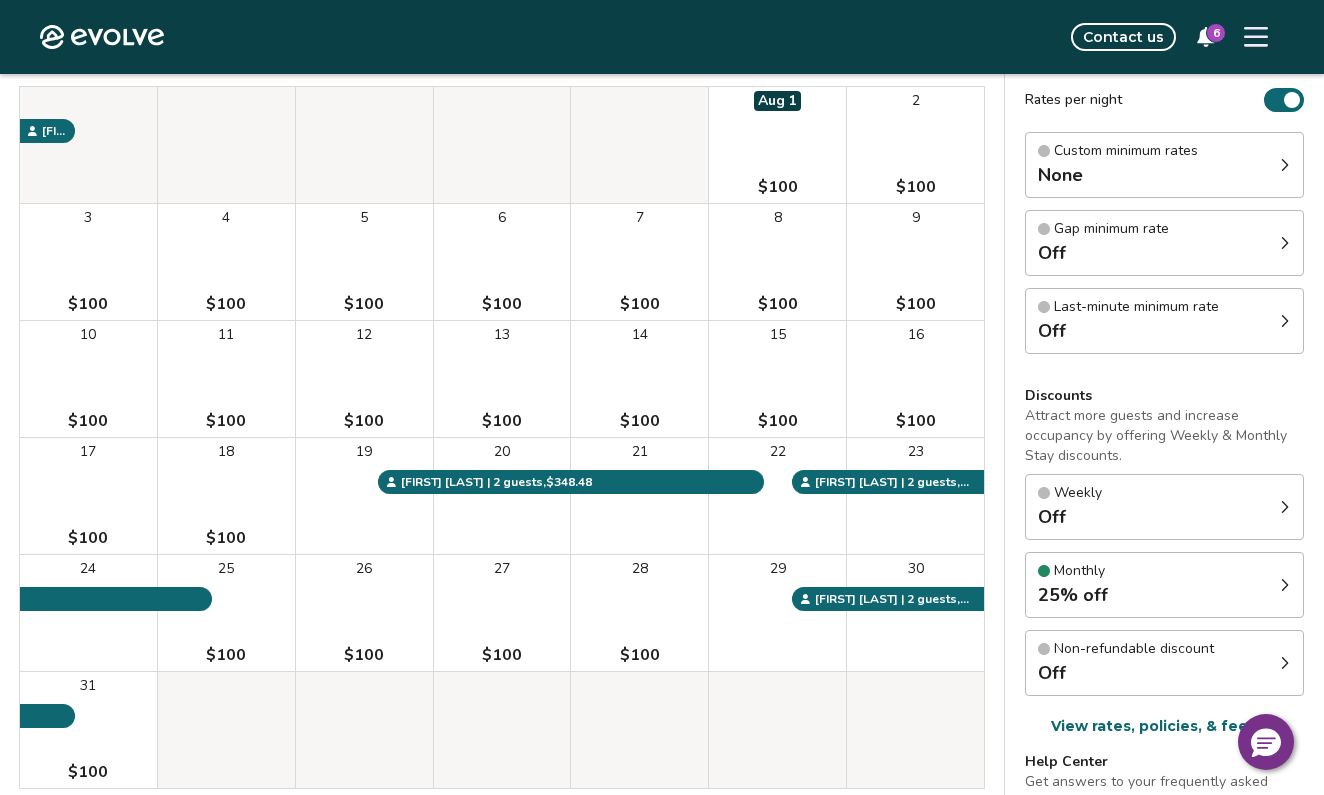scroll, scrollTop: 213, scrollLeft: 0, axis: vertical 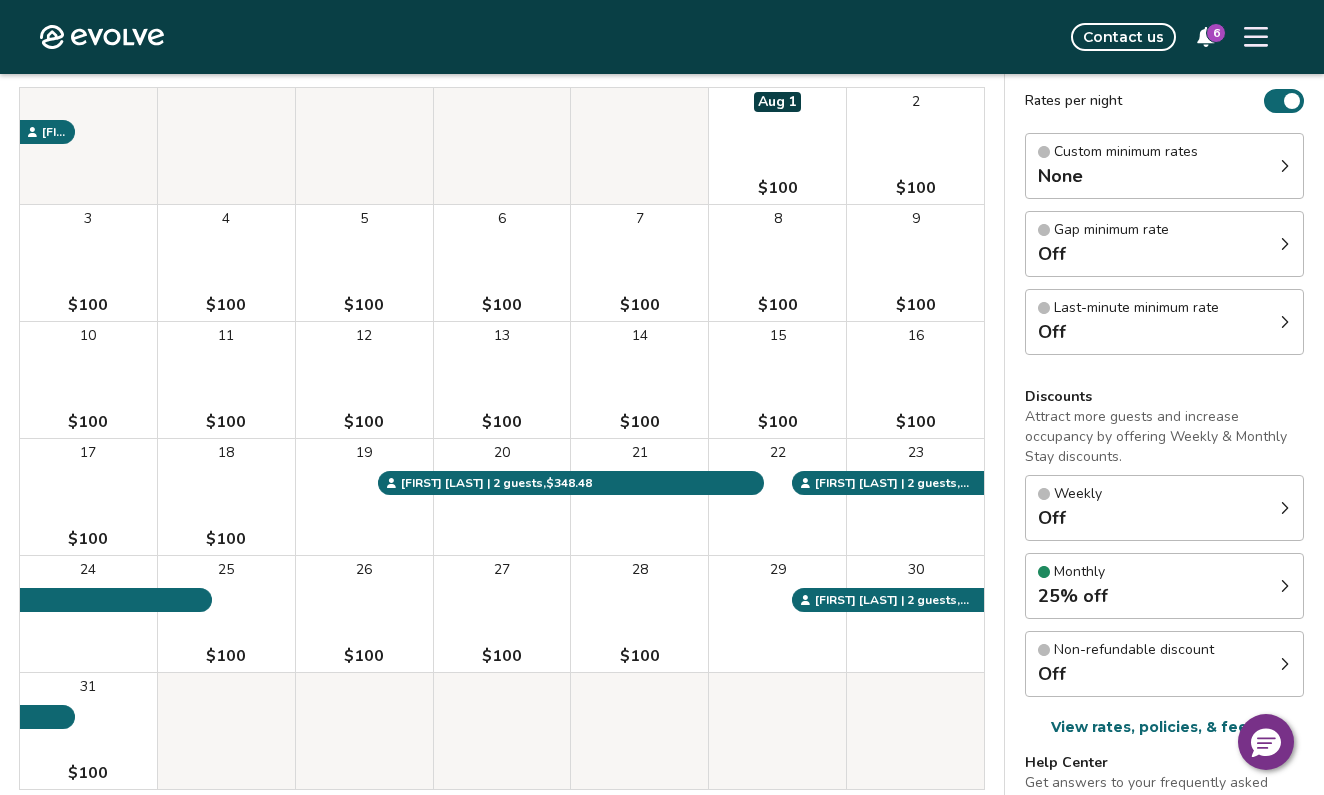 click 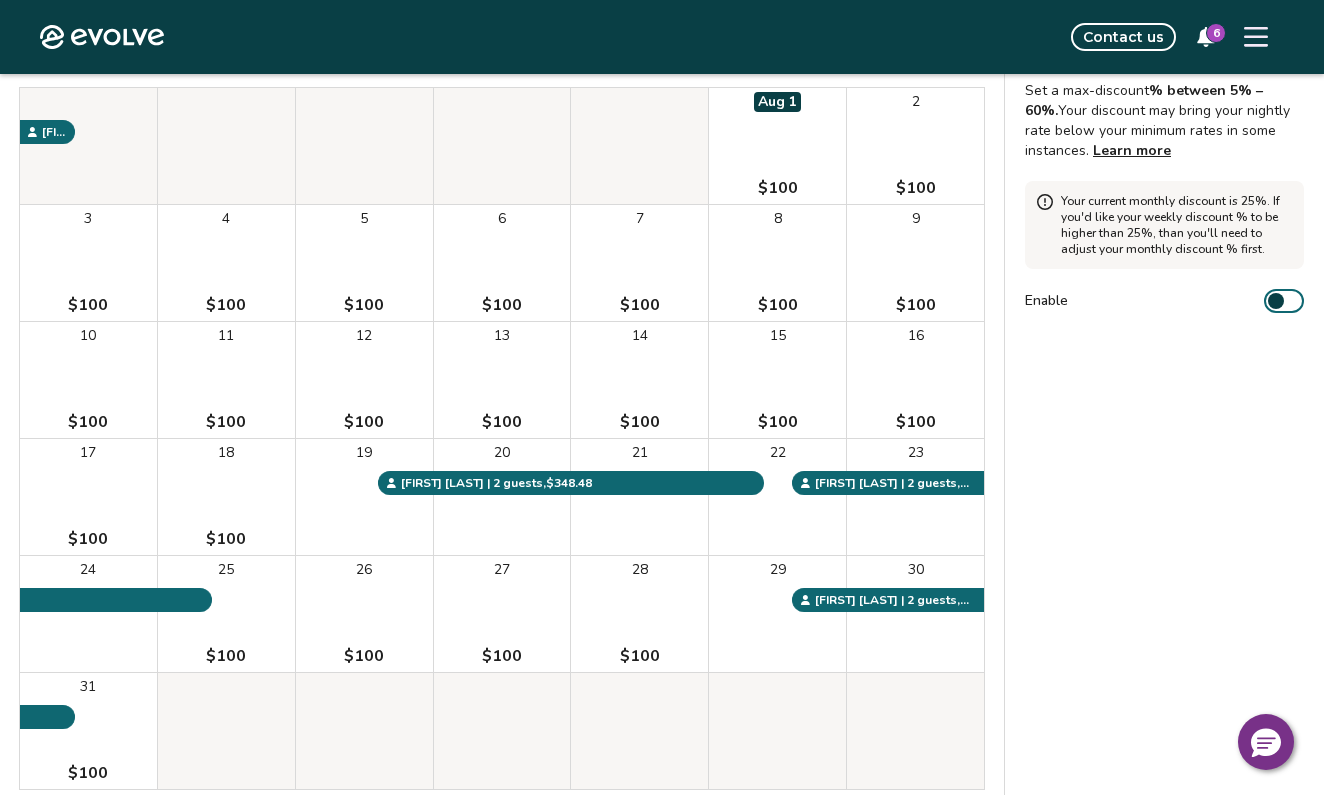 click on "% between 5% – 60%." at bounding box center [1144, 100] 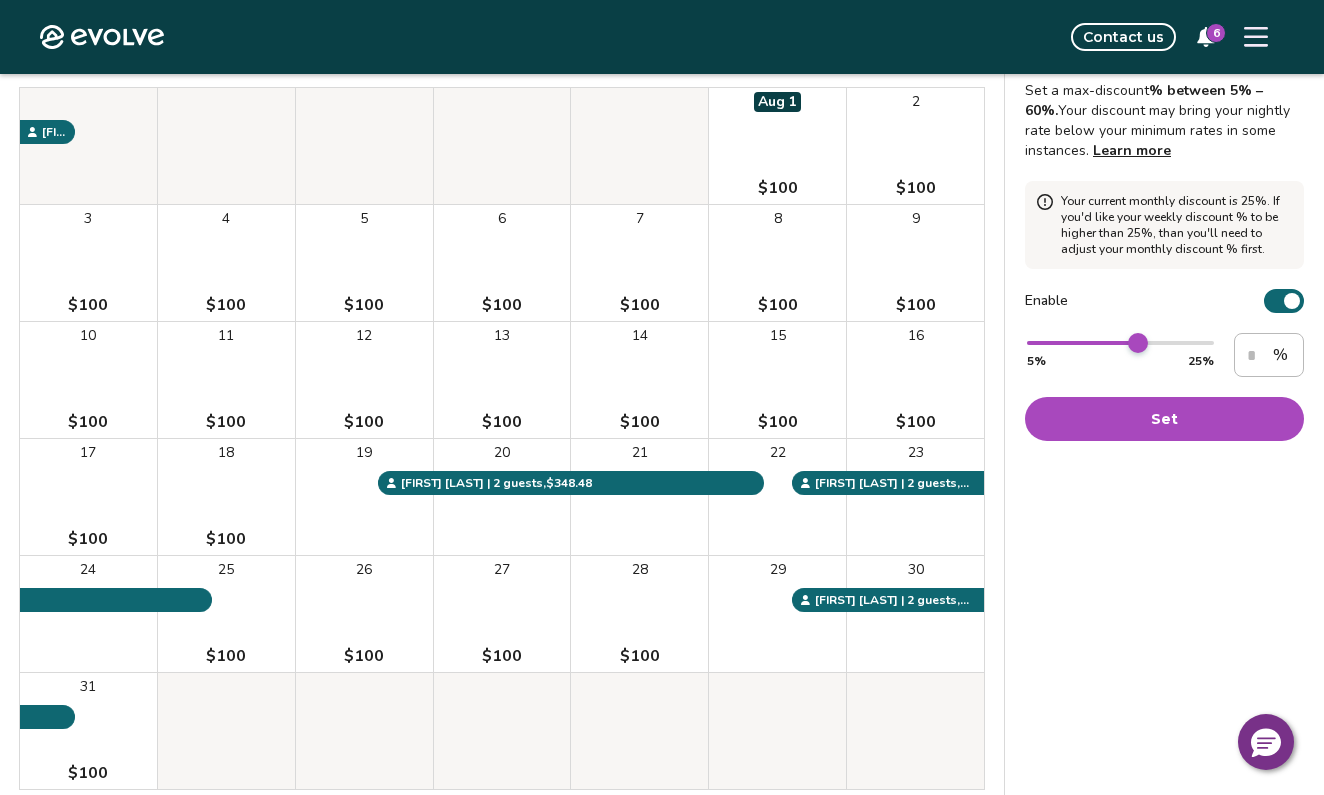 click at bounding box center [1138, 343] 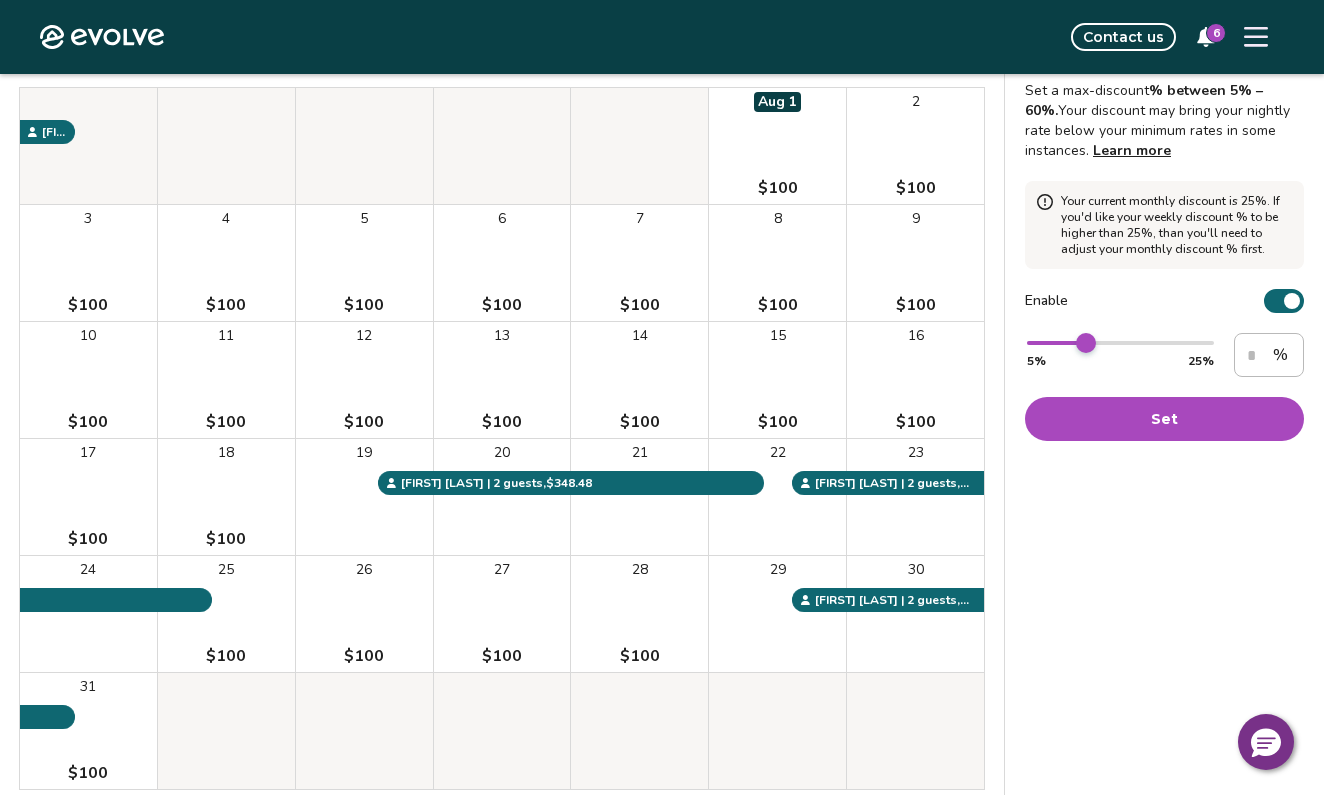 type on "**" 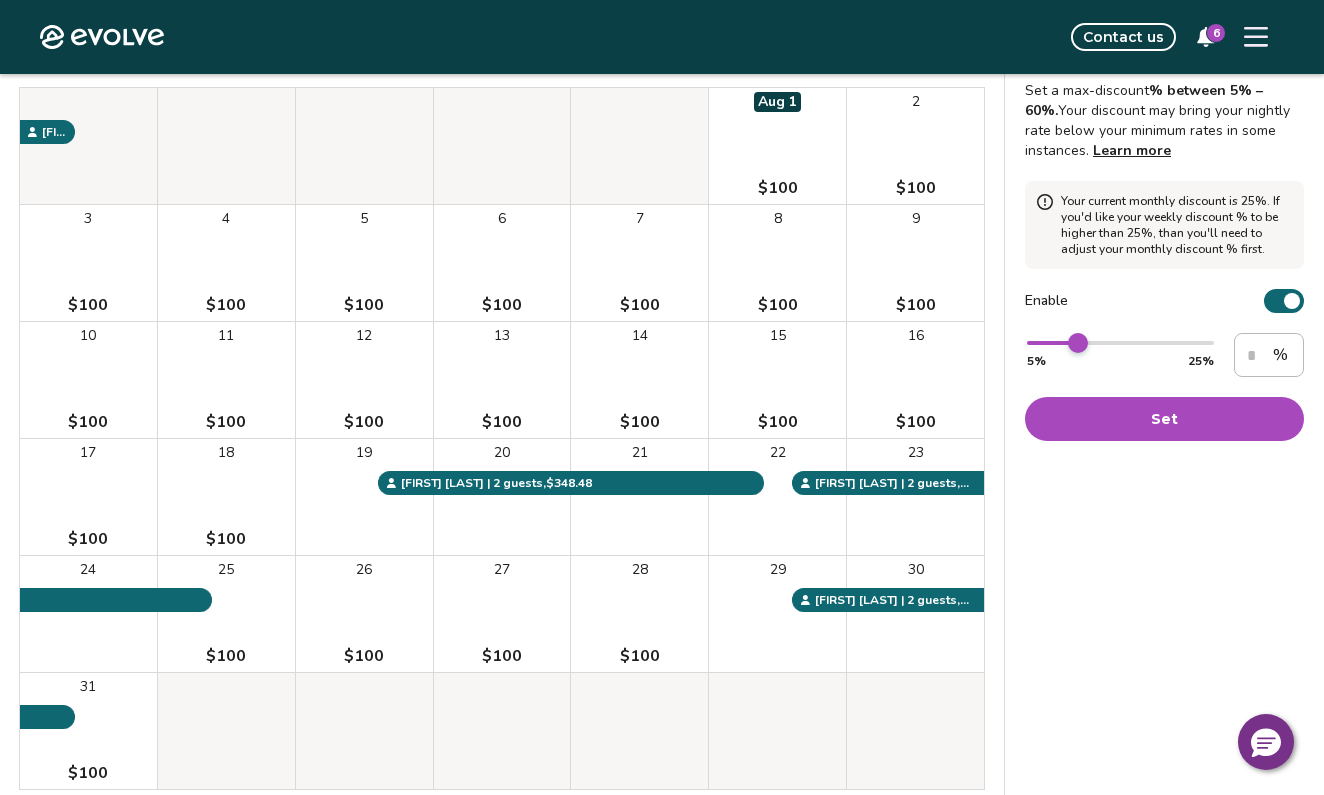 click at bounding box center [1078, 343] 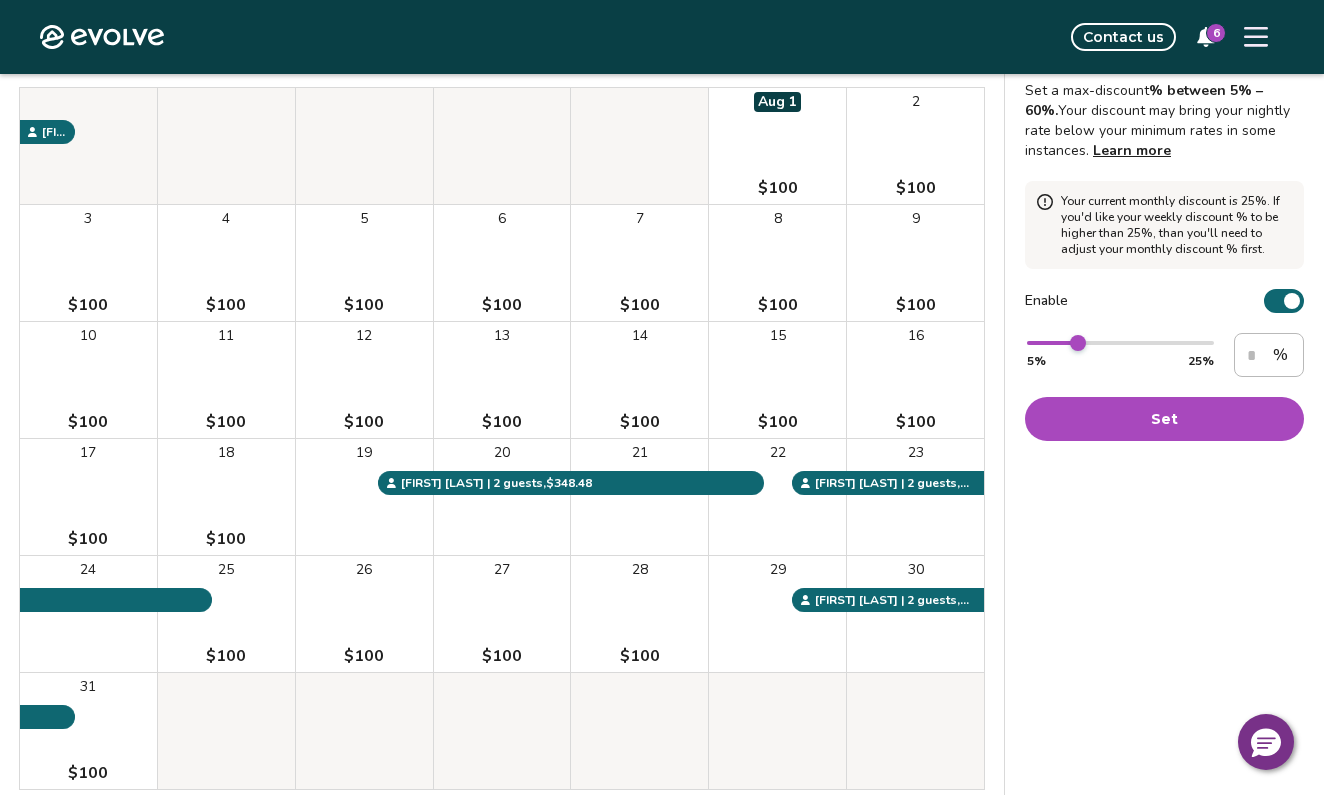 click on "Set" at bounding box center [1164, 419] 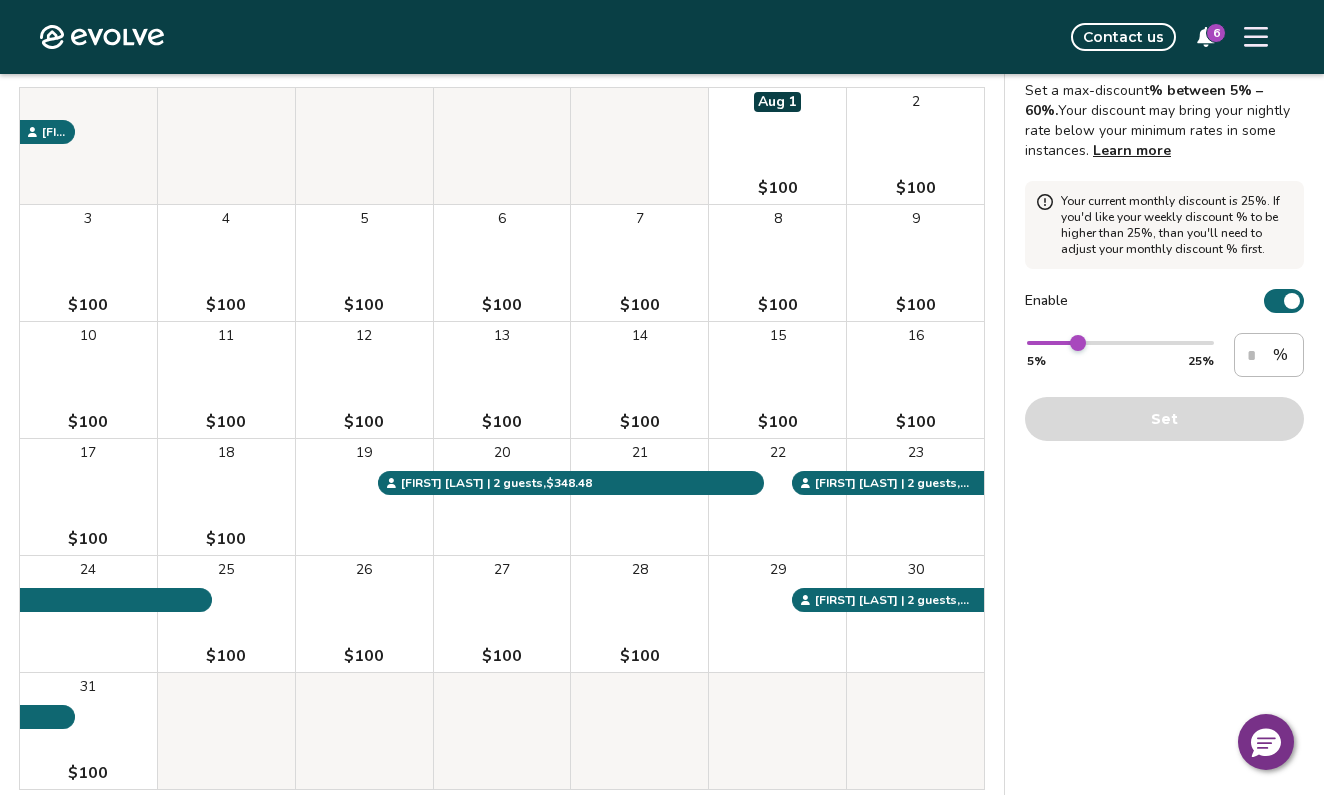 click 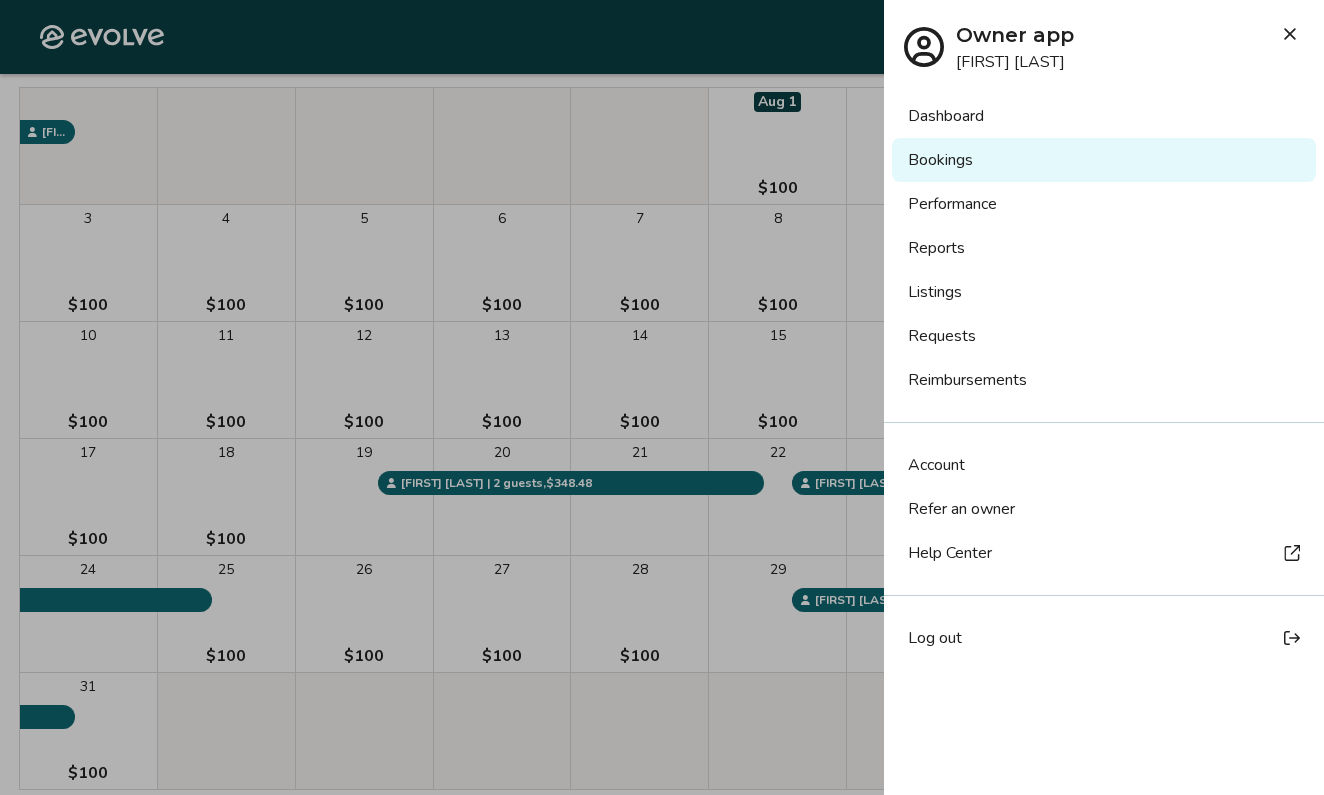 click on "Bookings" at bounding box center (1104, 160) 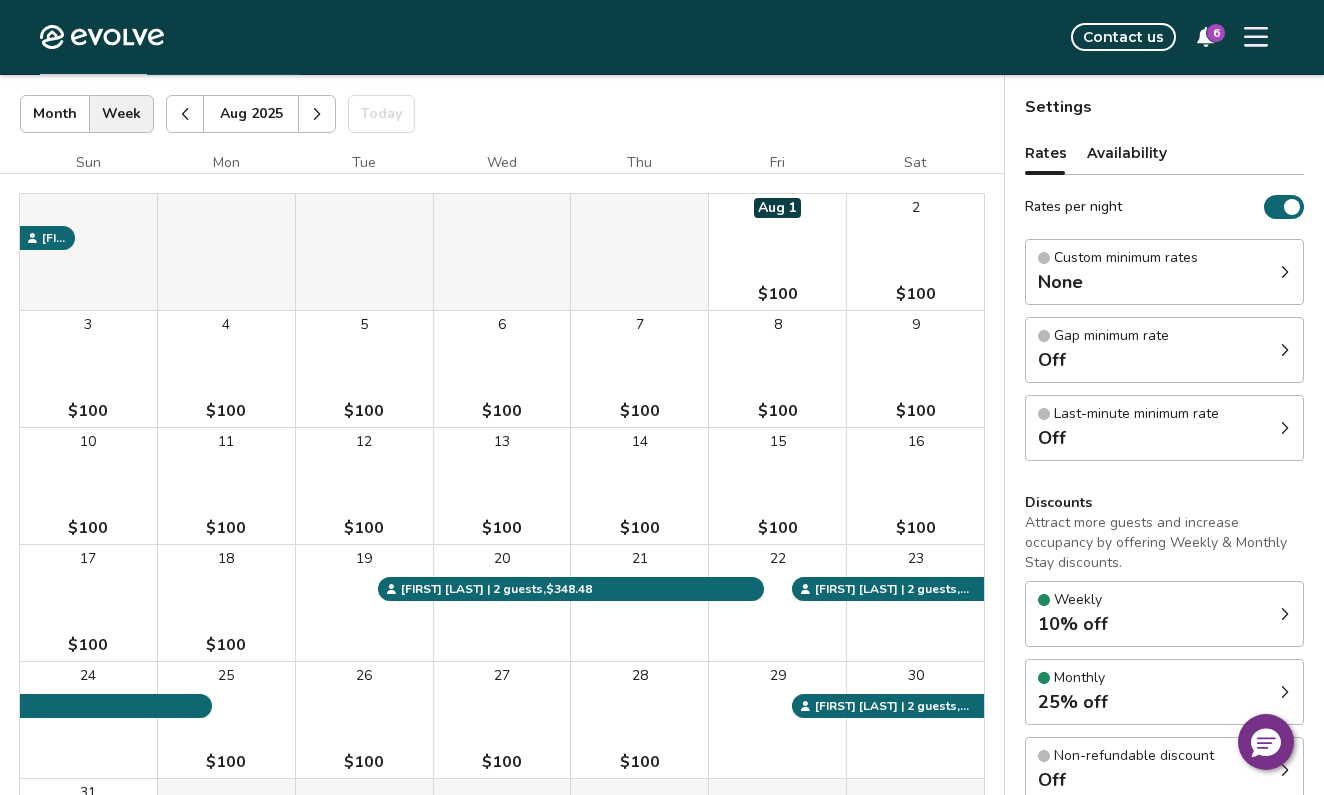 scroll, scrollTop: 105, scrollLeft: 0, axis: vertical 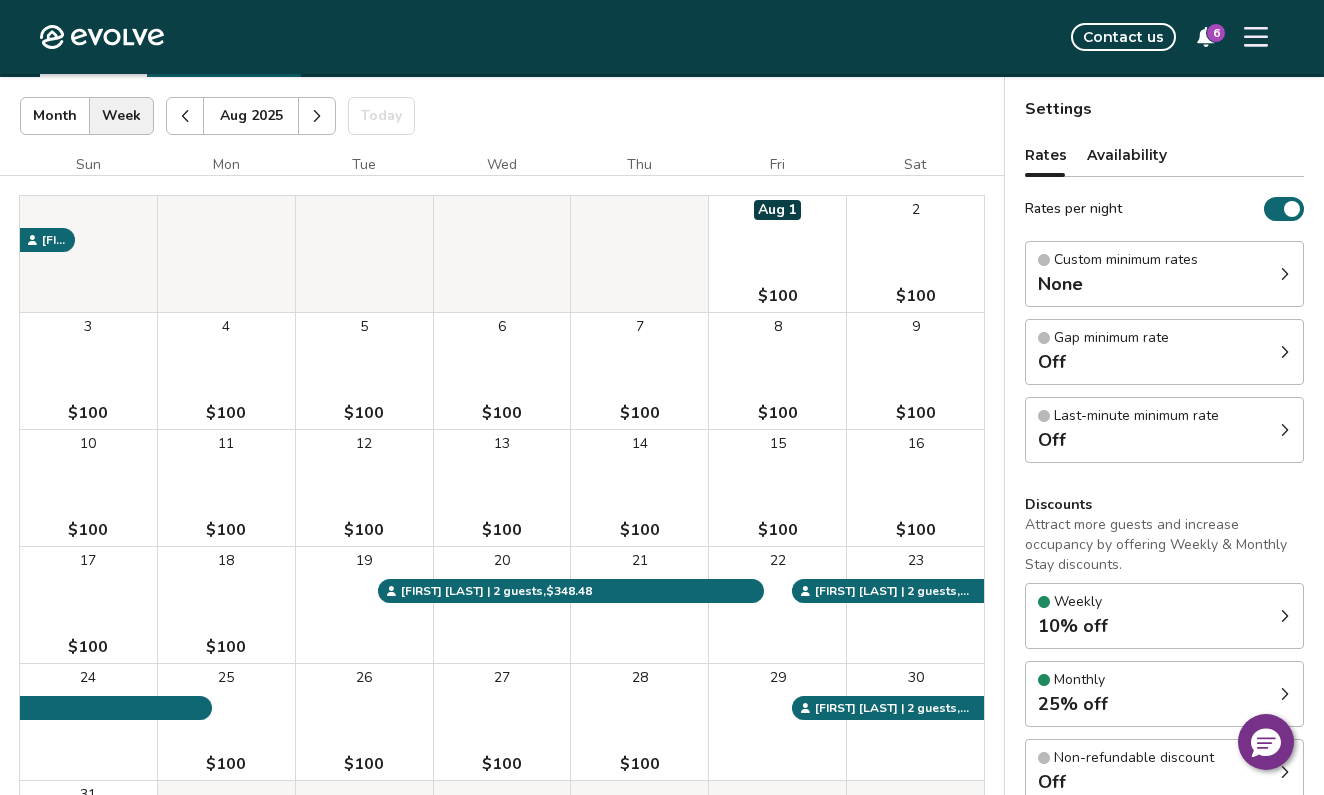 click 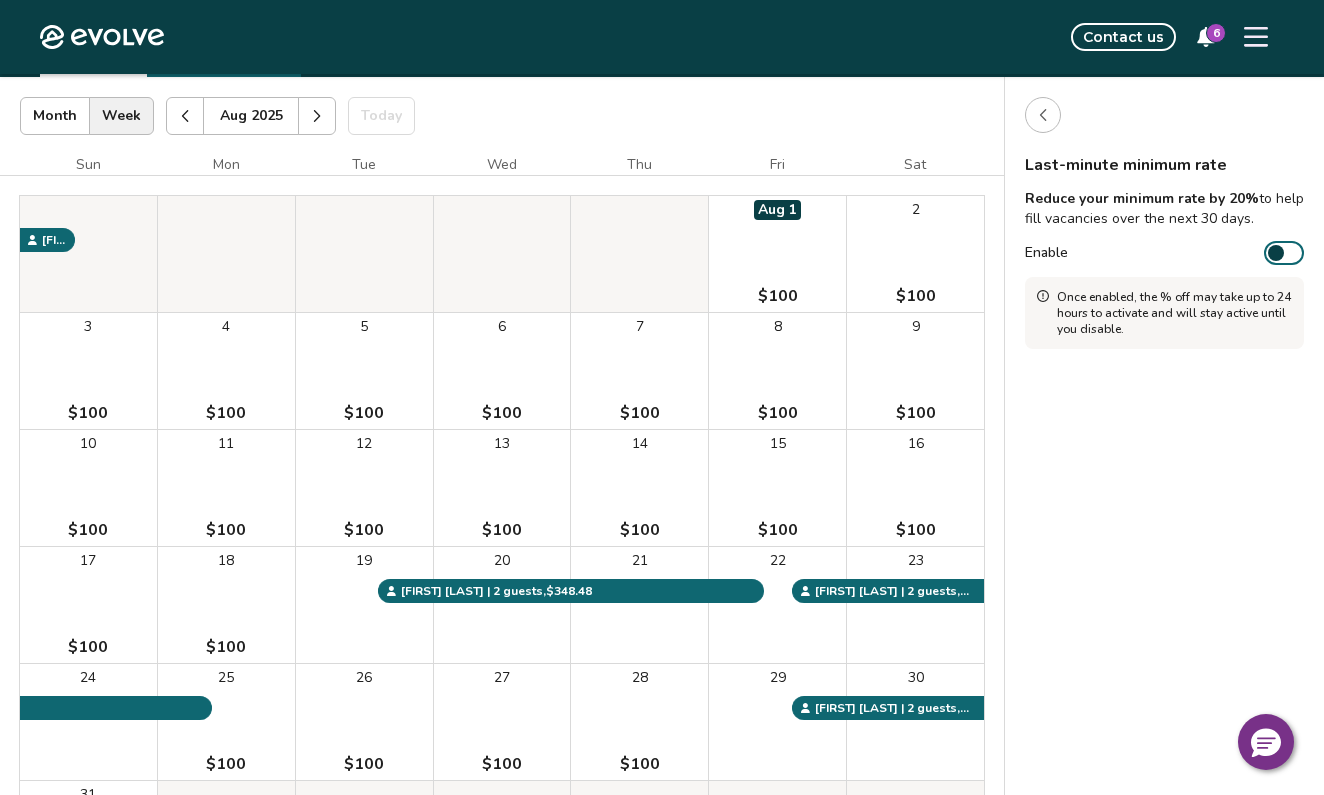 click at bounding box center (1276, 253) 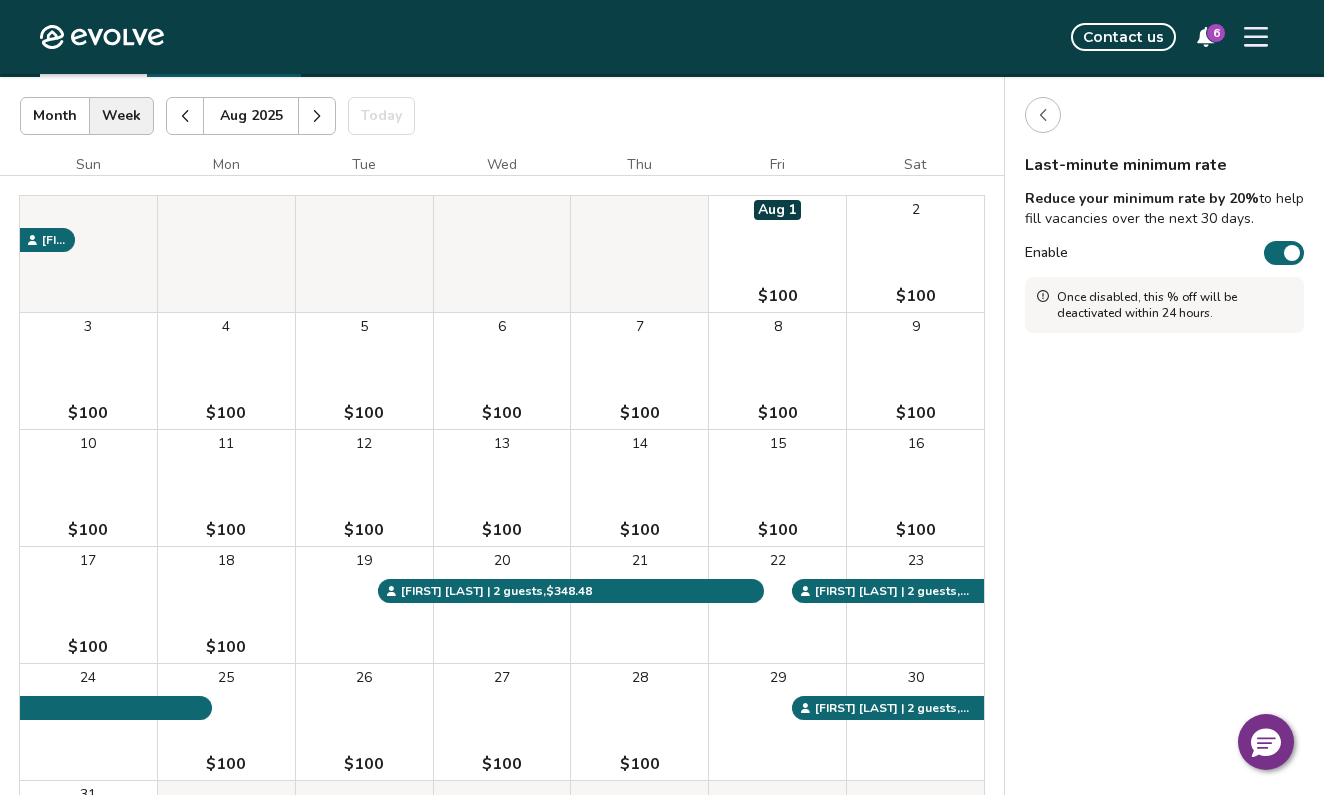 click at bounding box center (1292, 253) 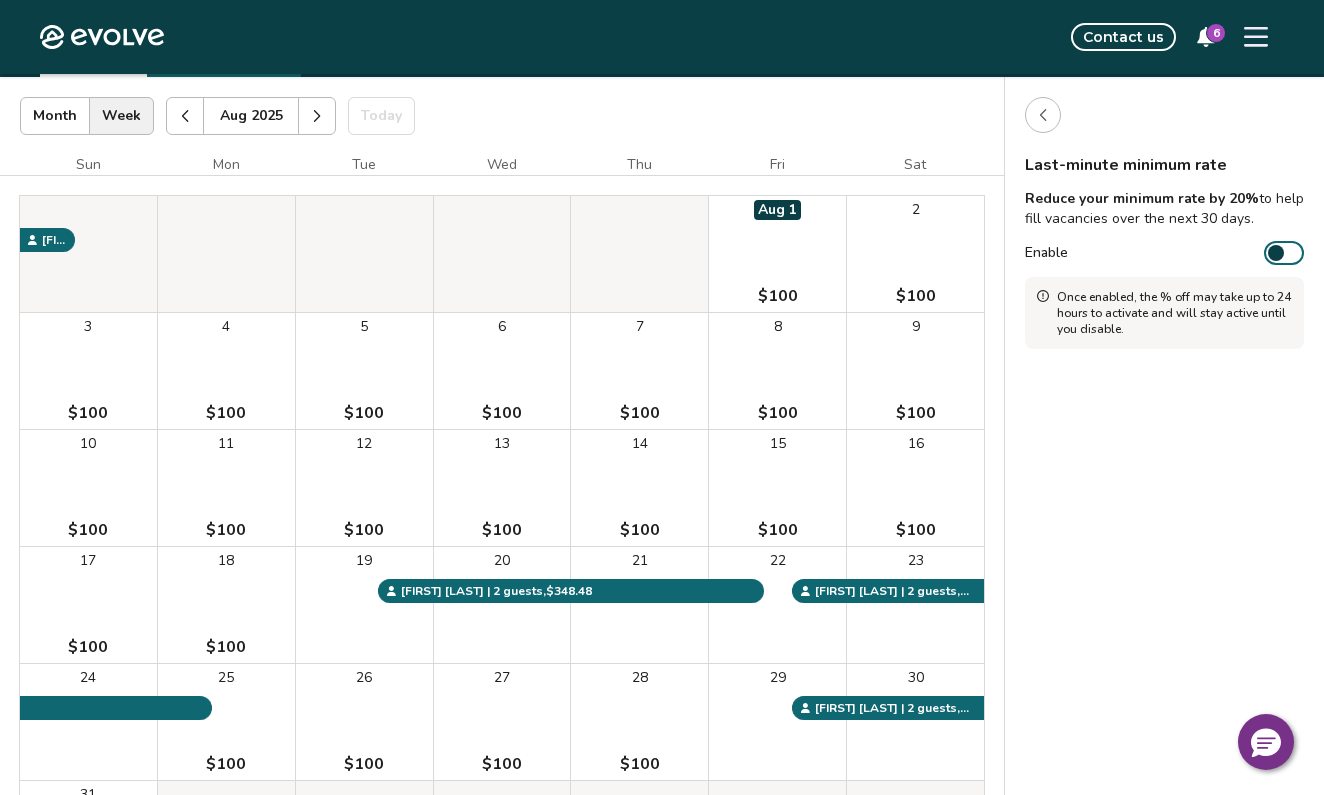 click 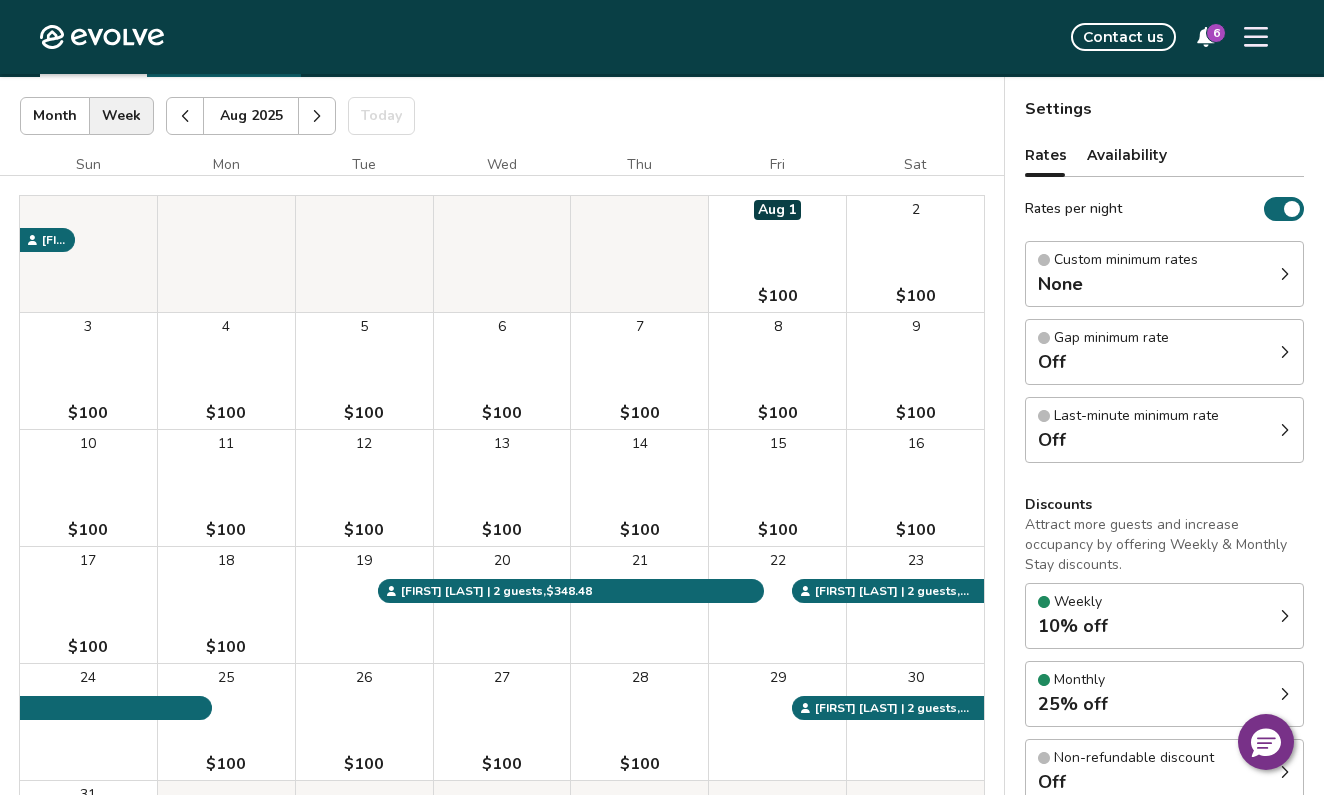 click on "None" at bounding box center [1118, 284] 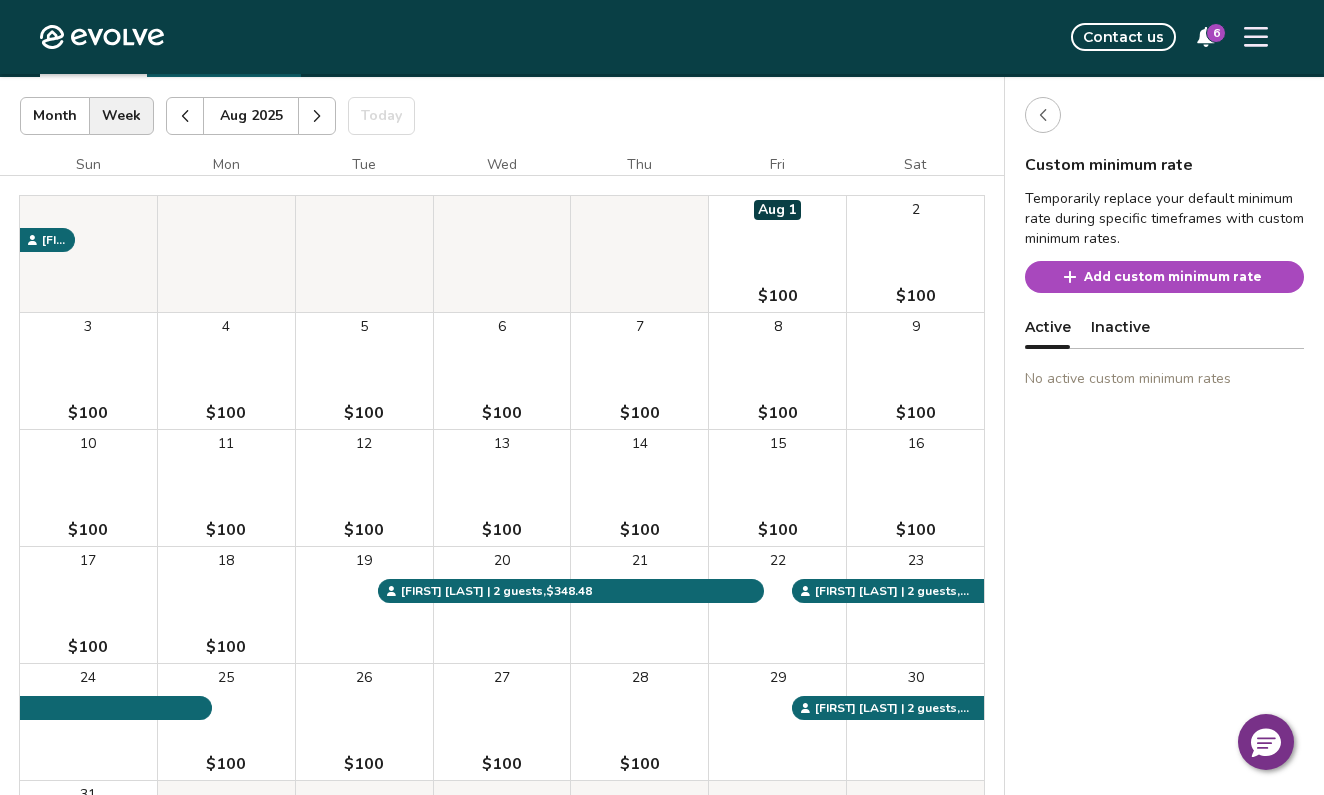 click at bounding box center [1043, 115] 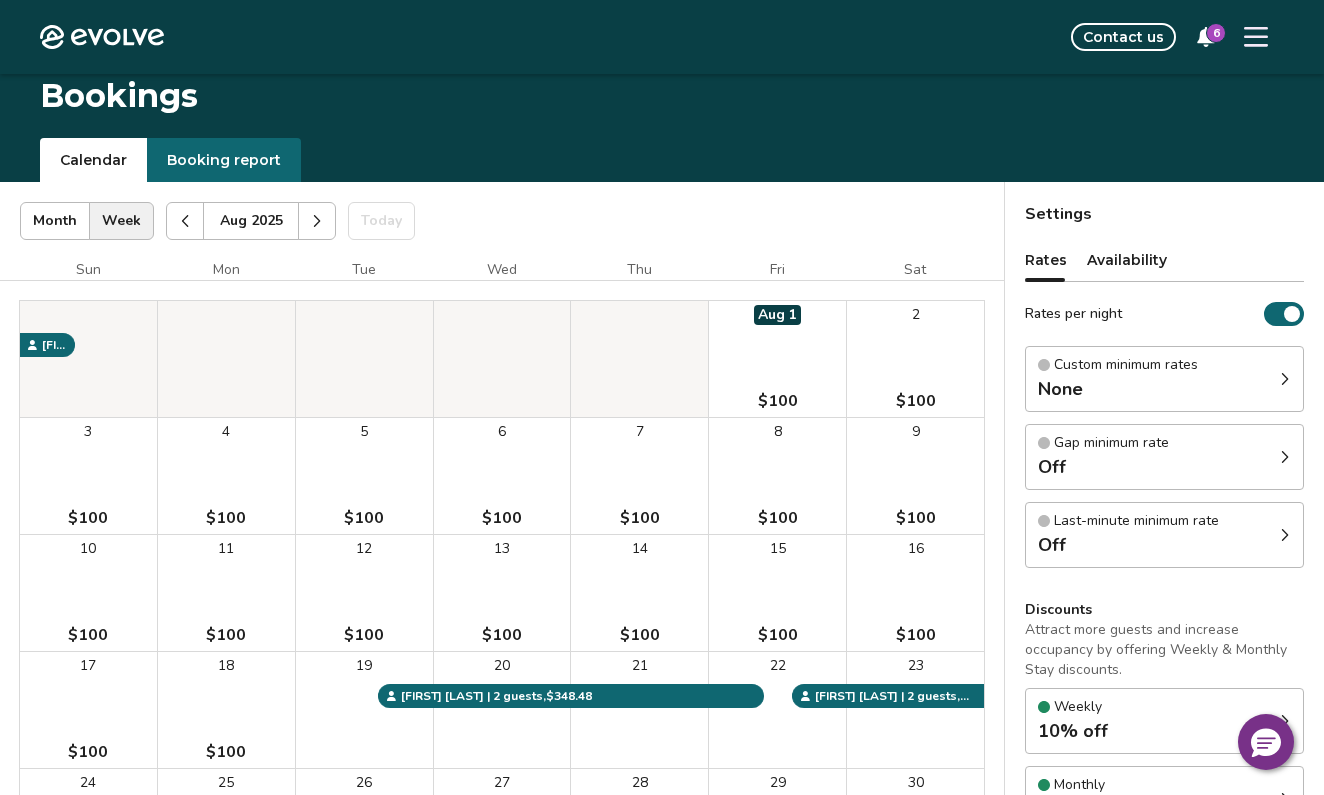 scroll, scrollTop: 1, scrollLeft: 0, axis: vertical 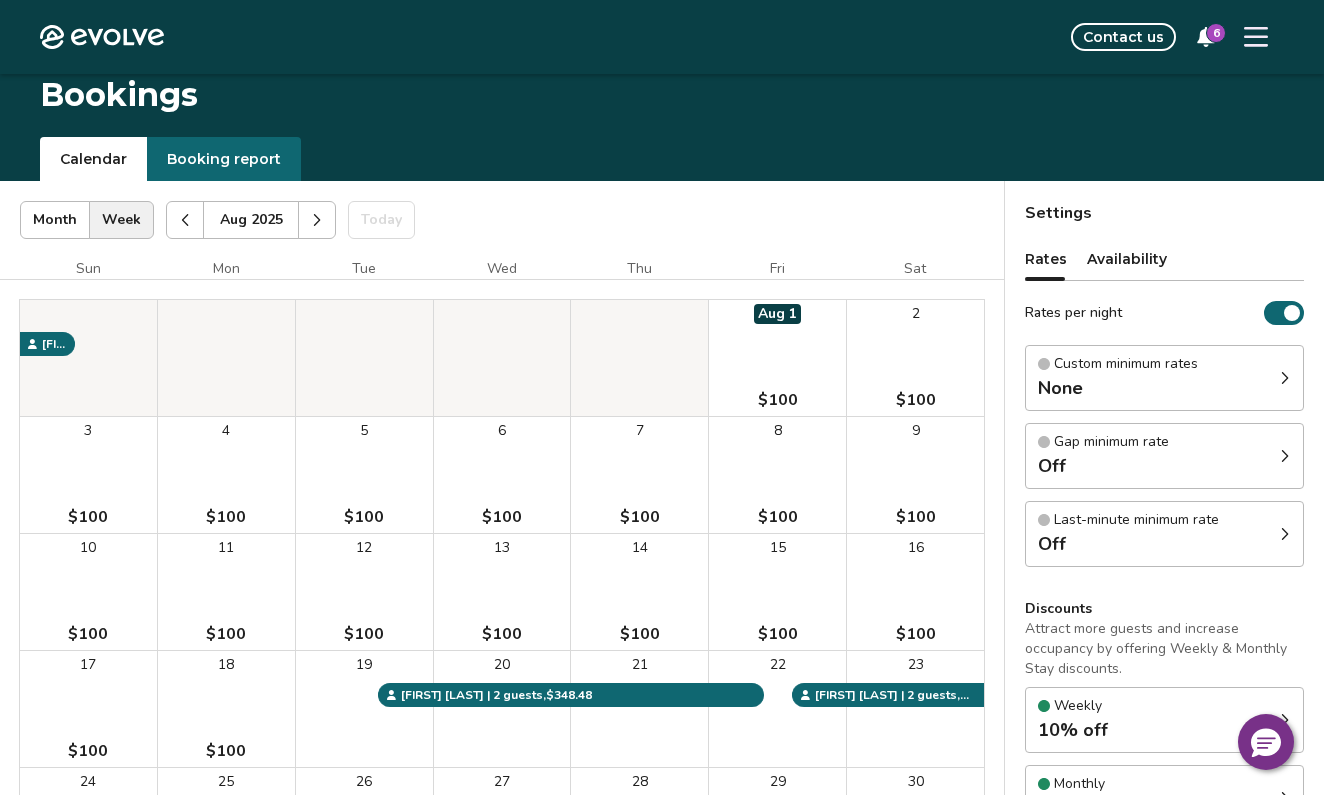 click on "Availability" at bounding box center [1127, 259] 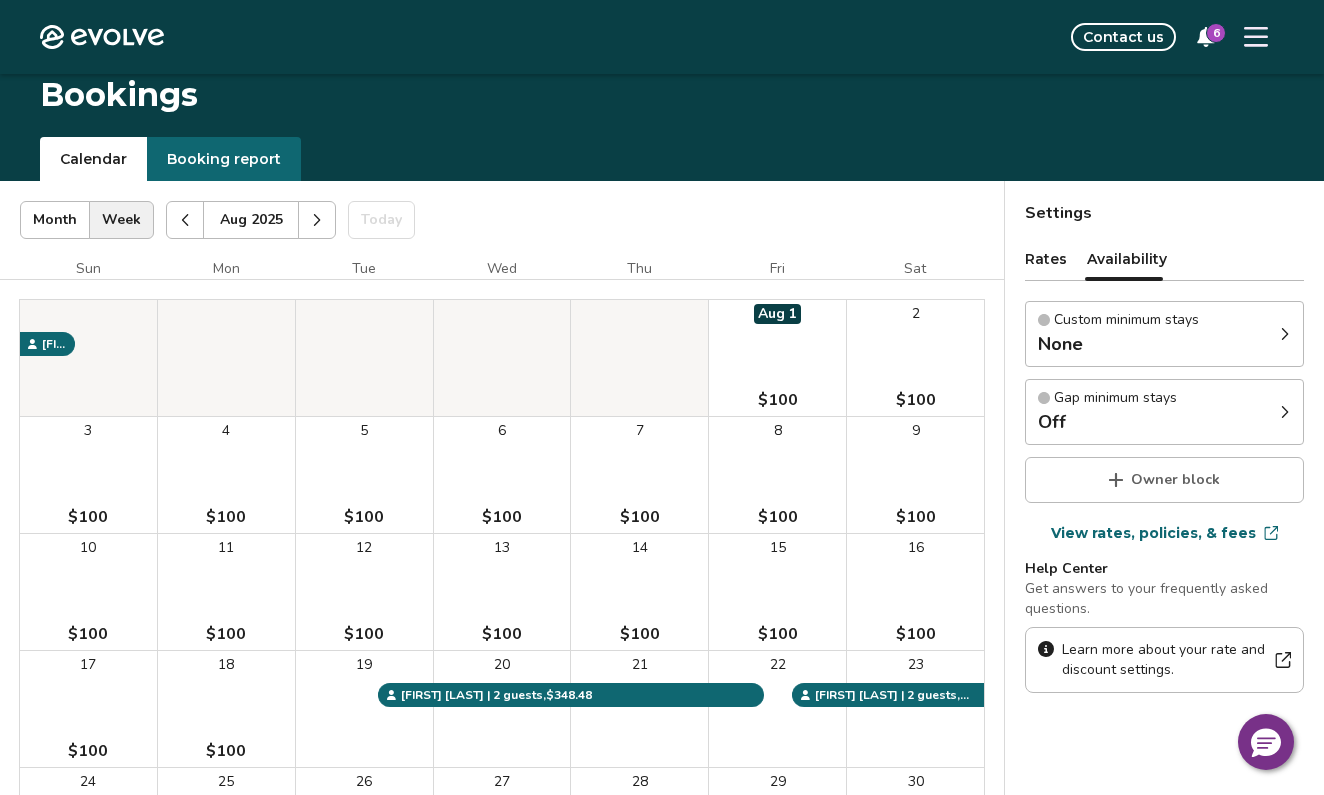 click on "View rates, policies, & fees" at bounding box center [1153, 533] 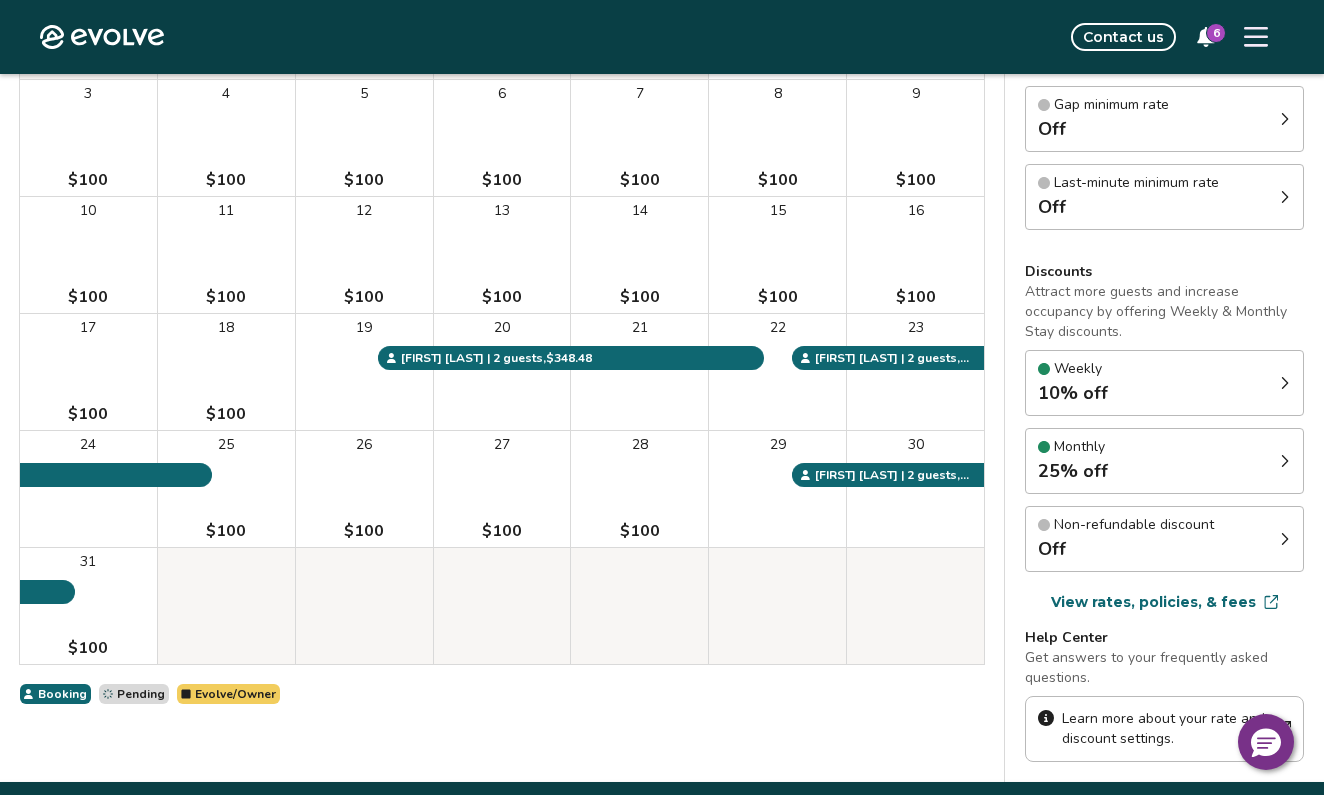 scroll, scrollTop: 0, scrollLeft: 0, axis: both 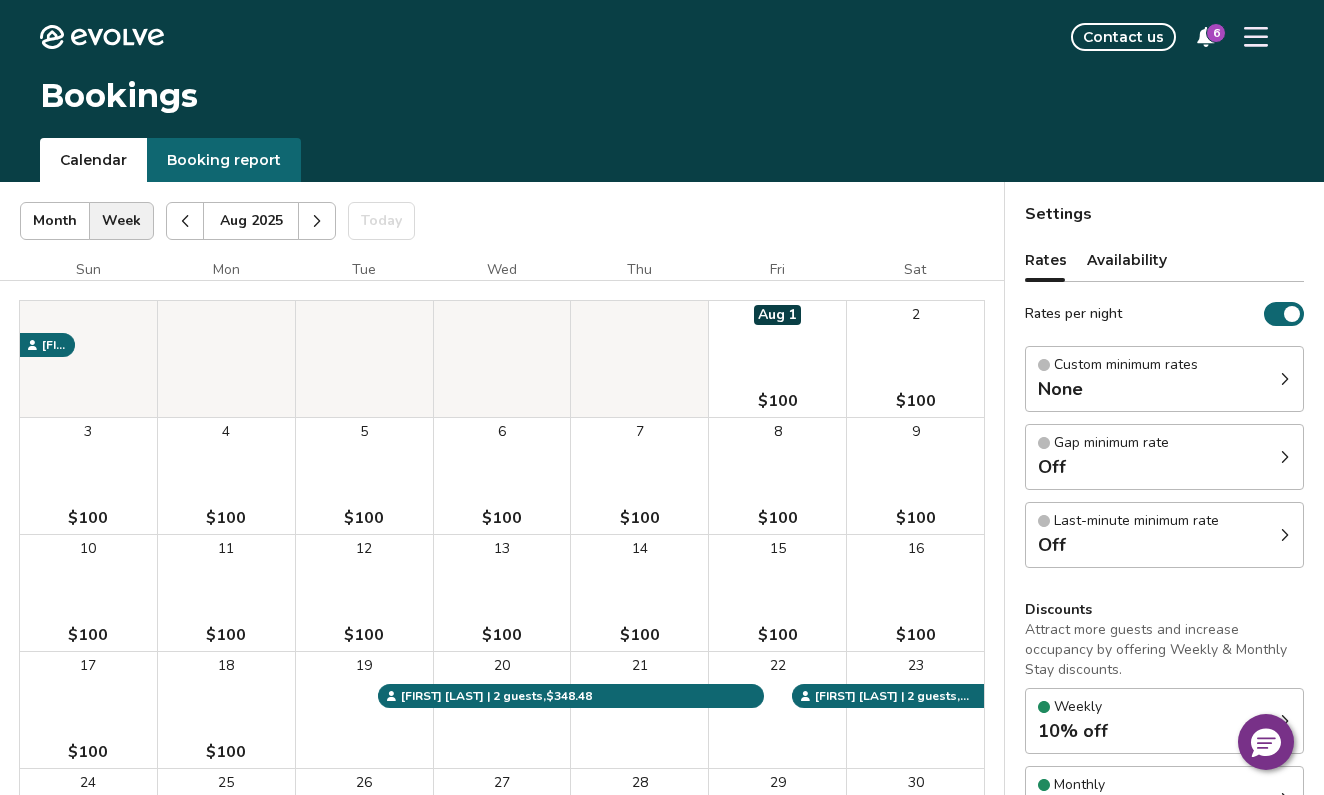 click 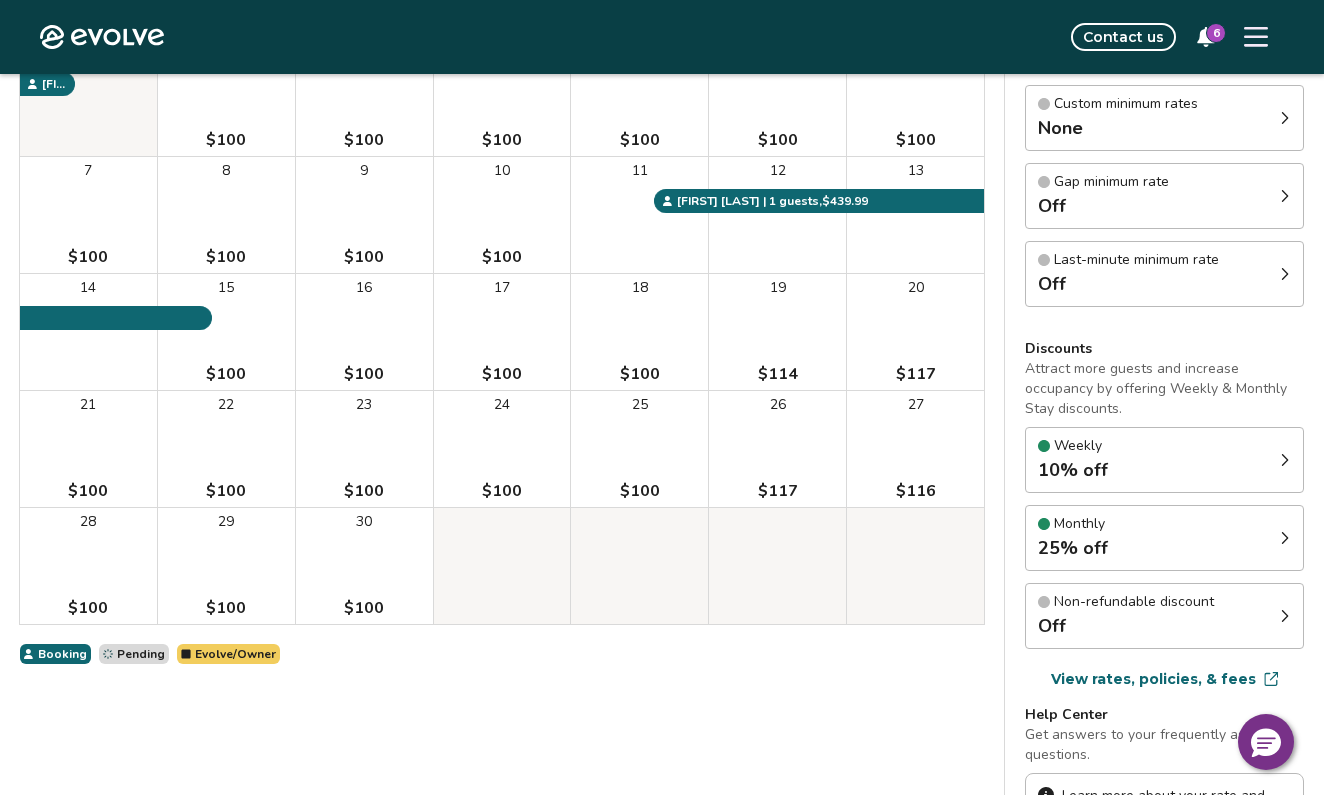 scroll, scrollTop: 0, scrollLeft: 0, axis: both 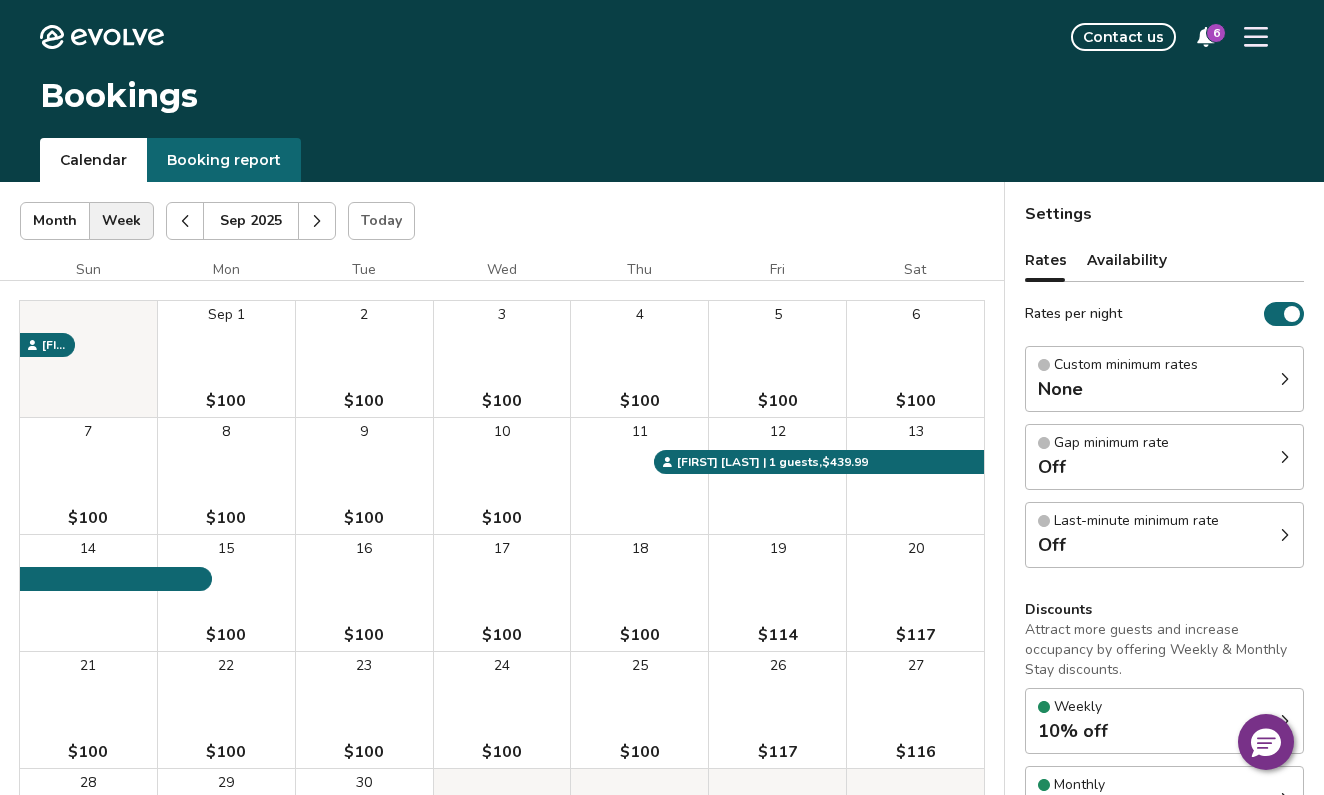 click 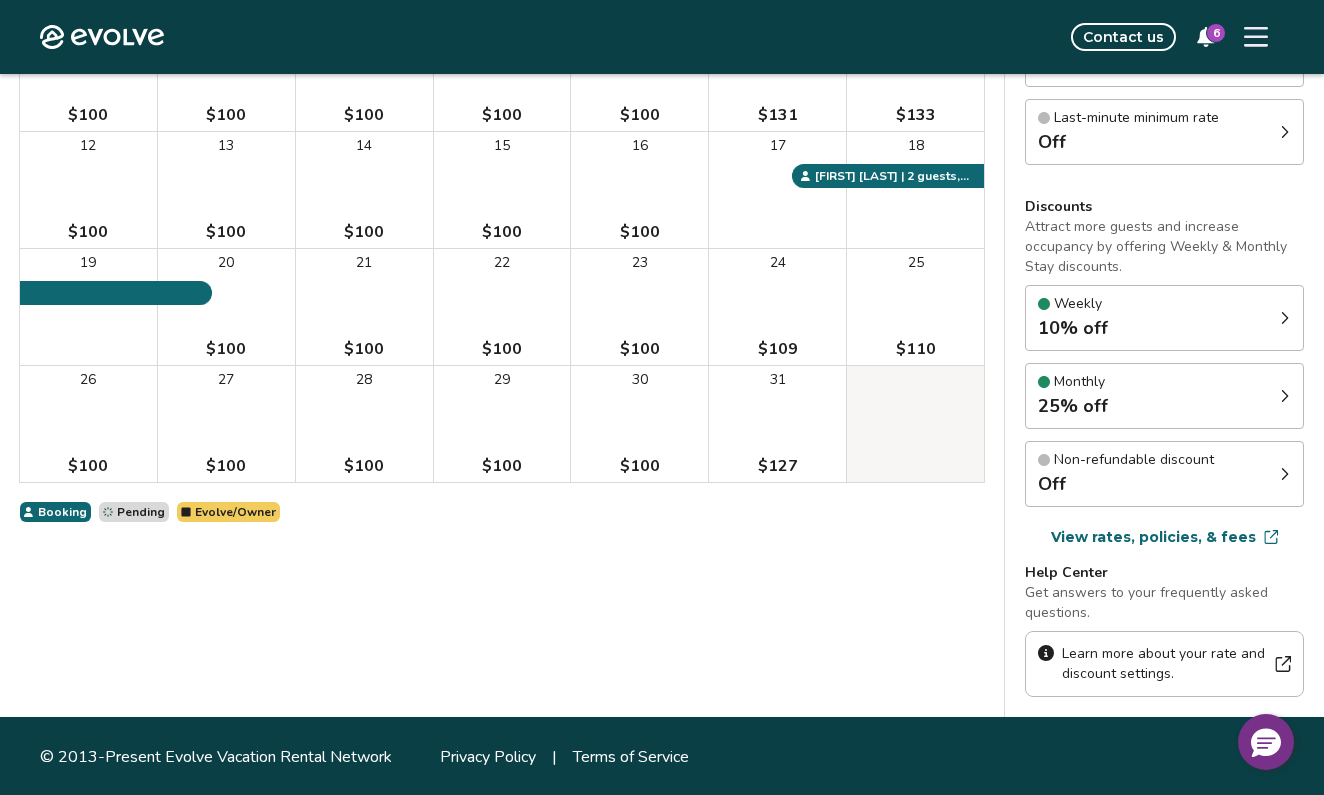 scroll, scrollTop: 0, scrollLeft: 0, axis: both 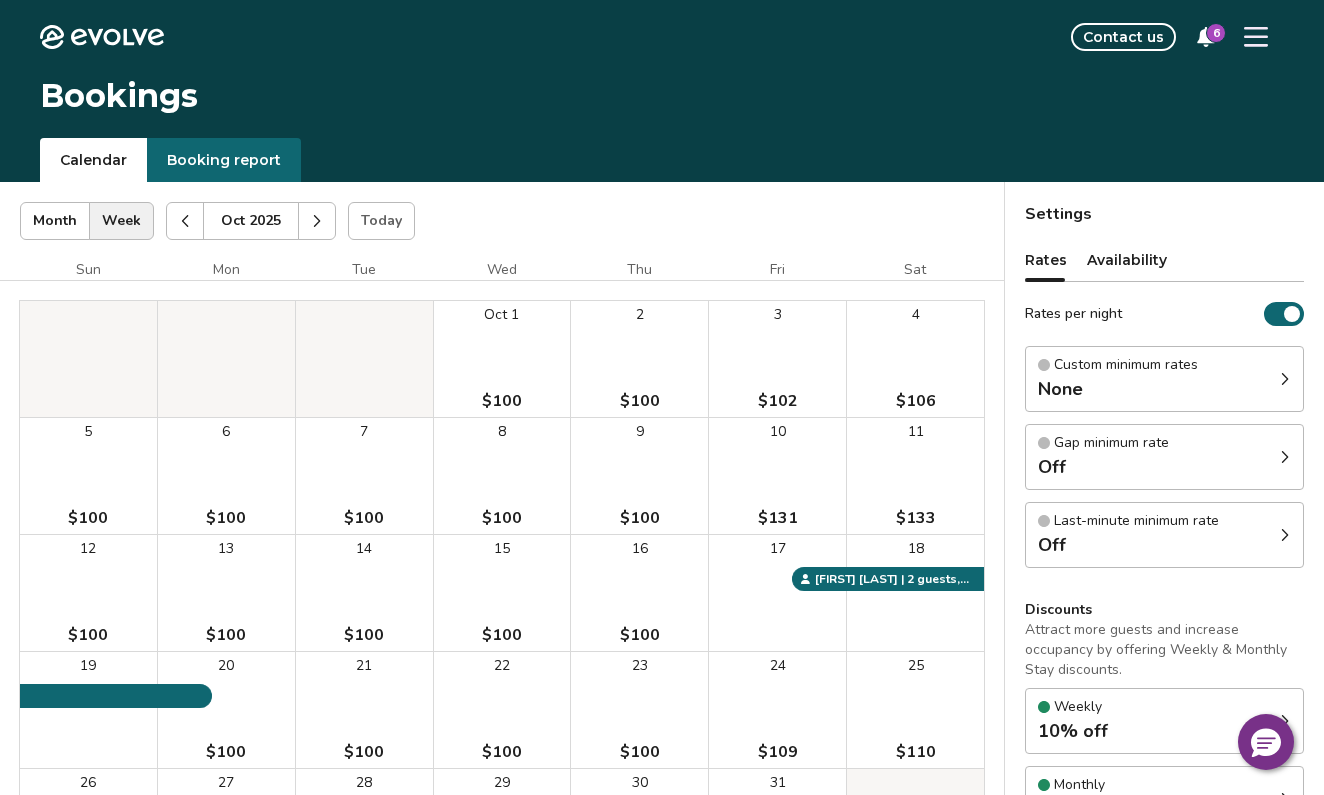 click 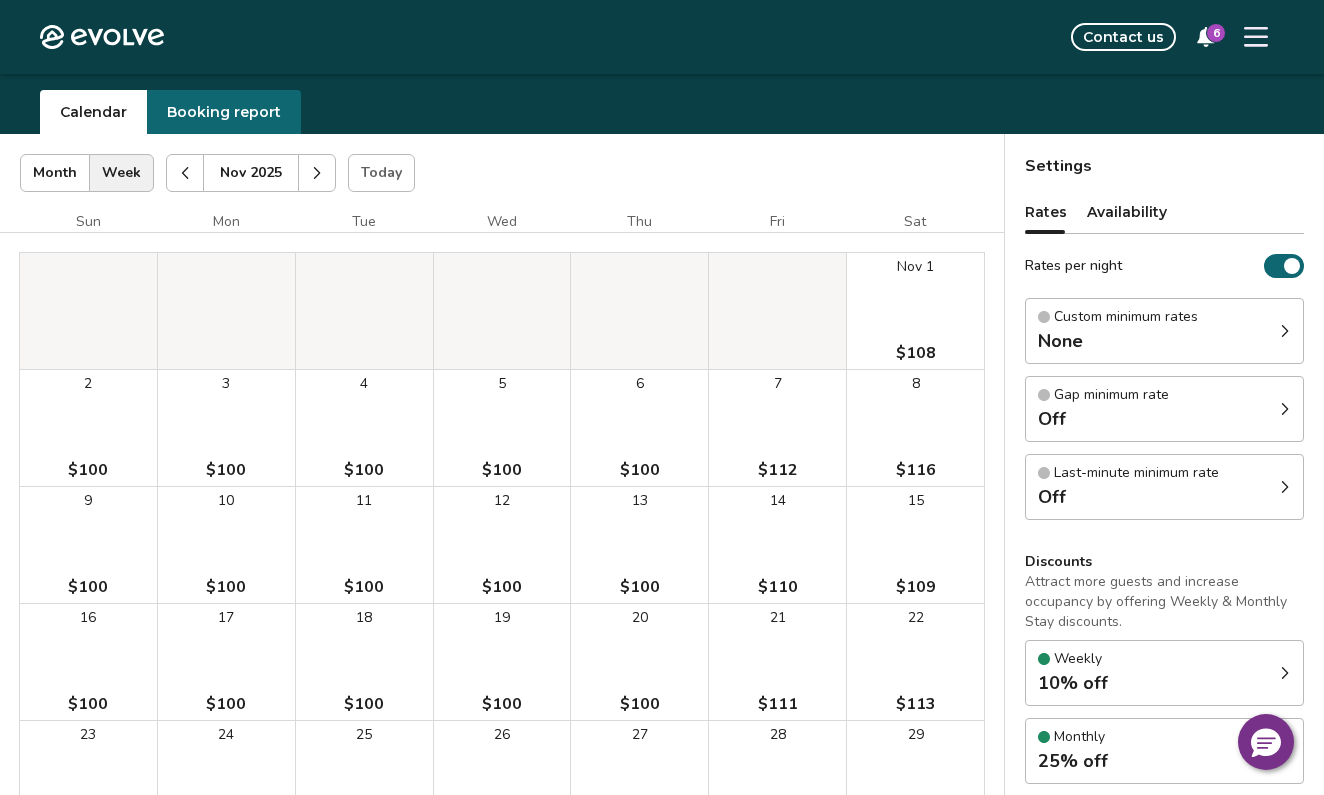 scroll, scrollTop: 0, scrollLeft: 0, axis: both 